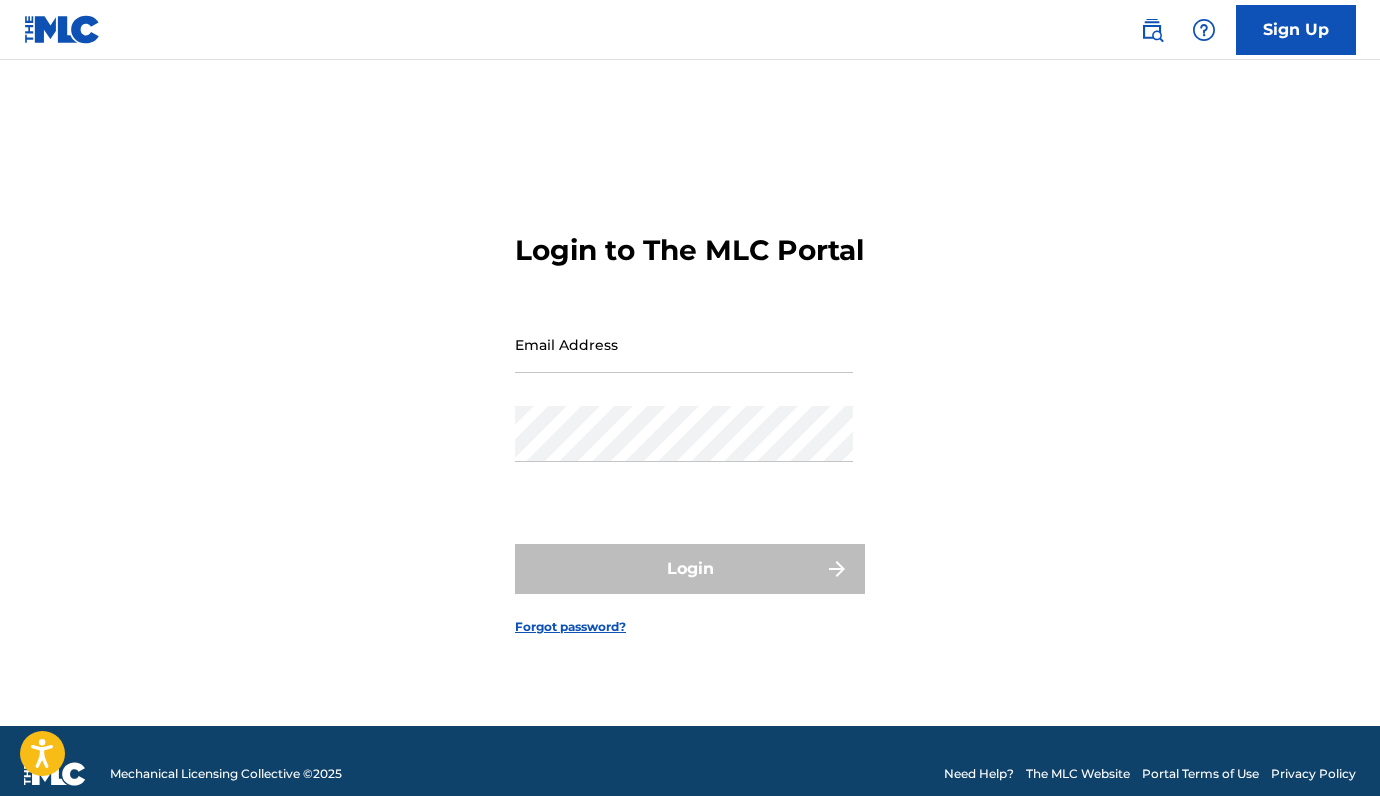 scroll, scrollTop: 0, scrollLeft: 0, axis: both 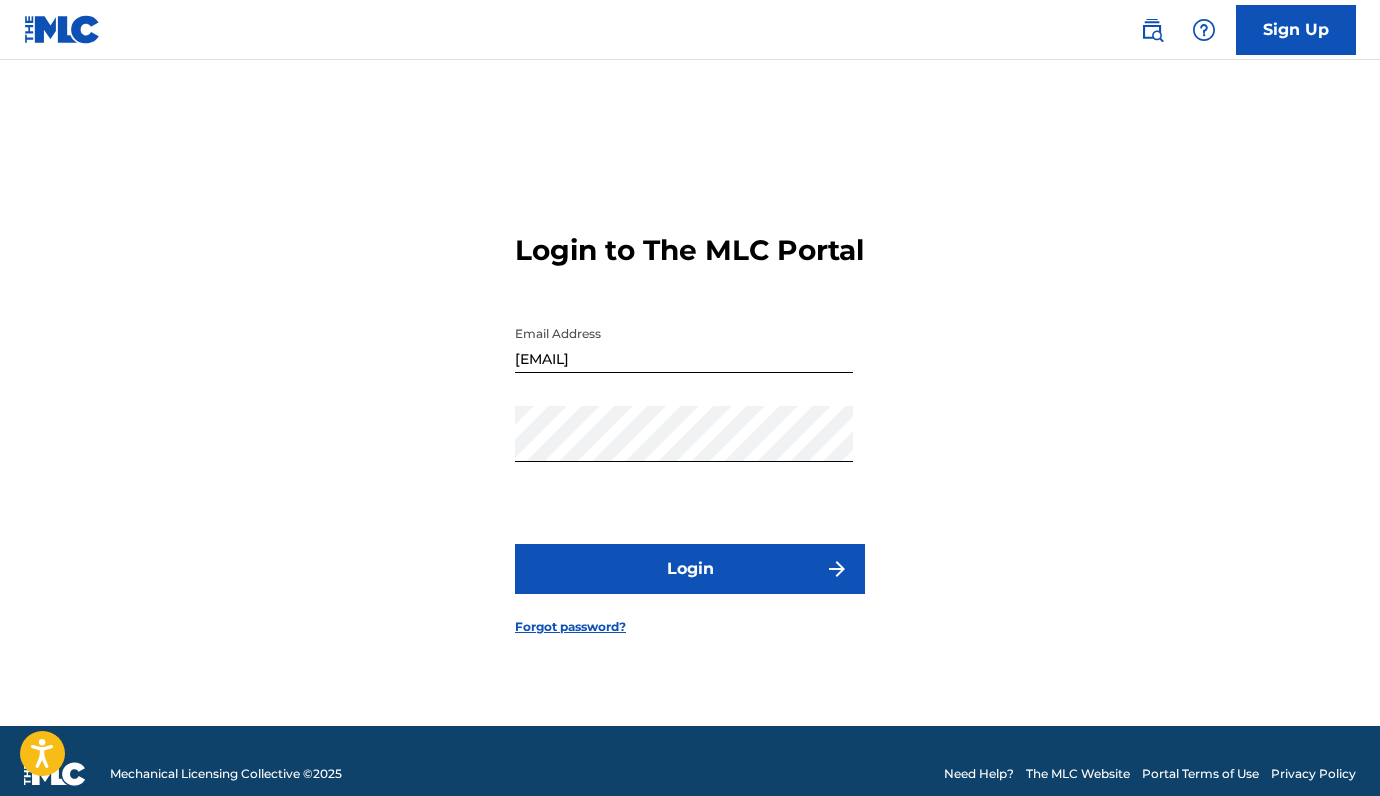 click on "Login" at bounding box center (690, 569) 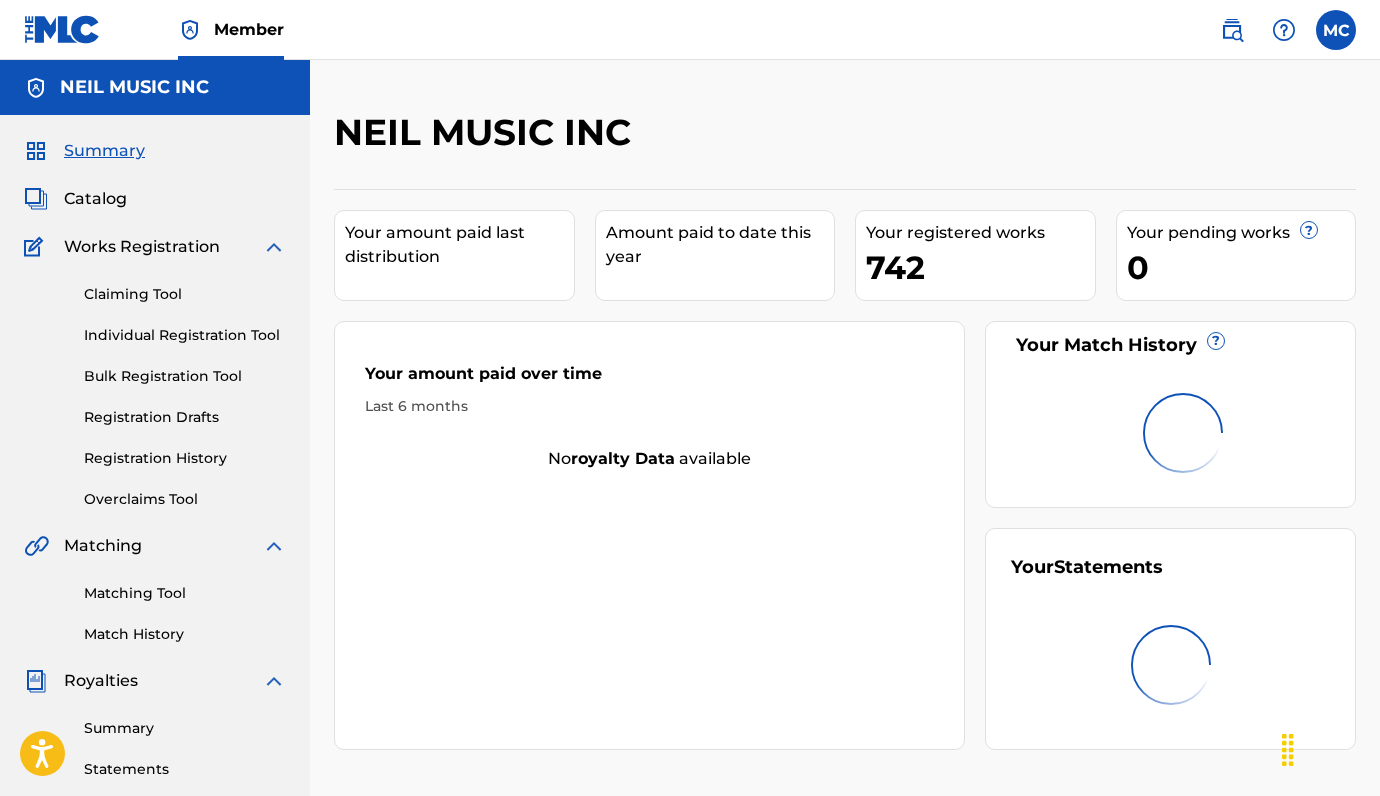 scroll, scrollTop: 0, scrollLeft: 0, axis: both 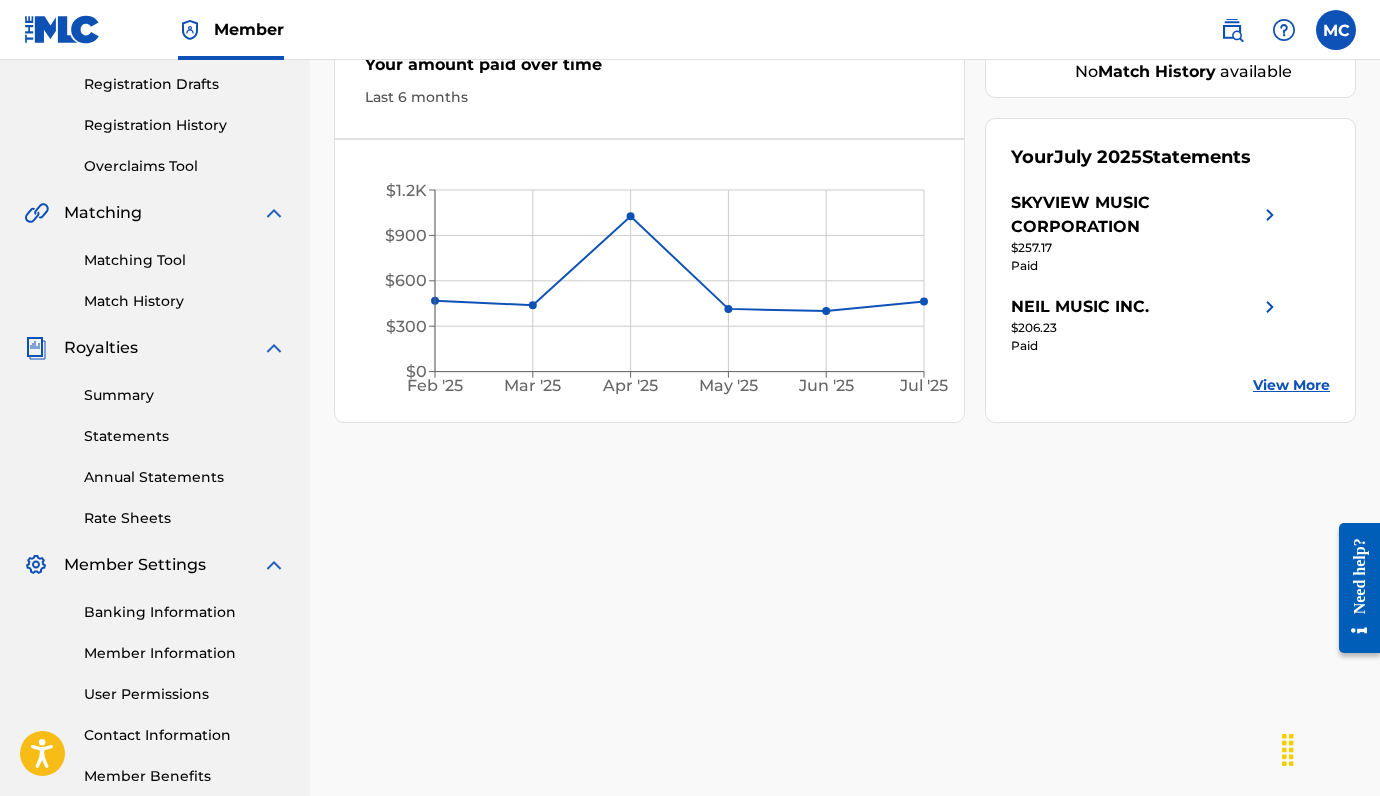 click on "Statements" at bounding box center [185, 436] 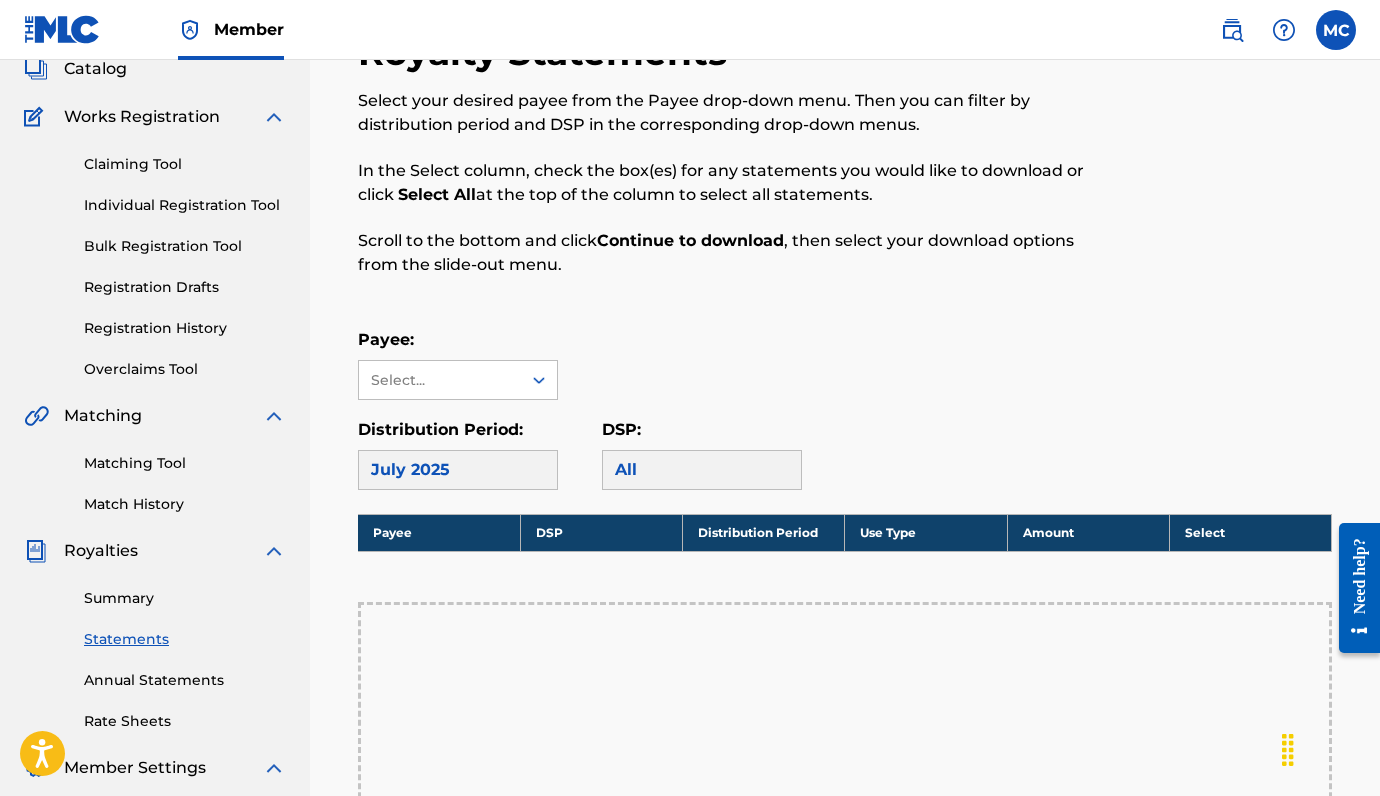 scroll, scrollTop: 166, scrollLeft: 0, axis: vertical 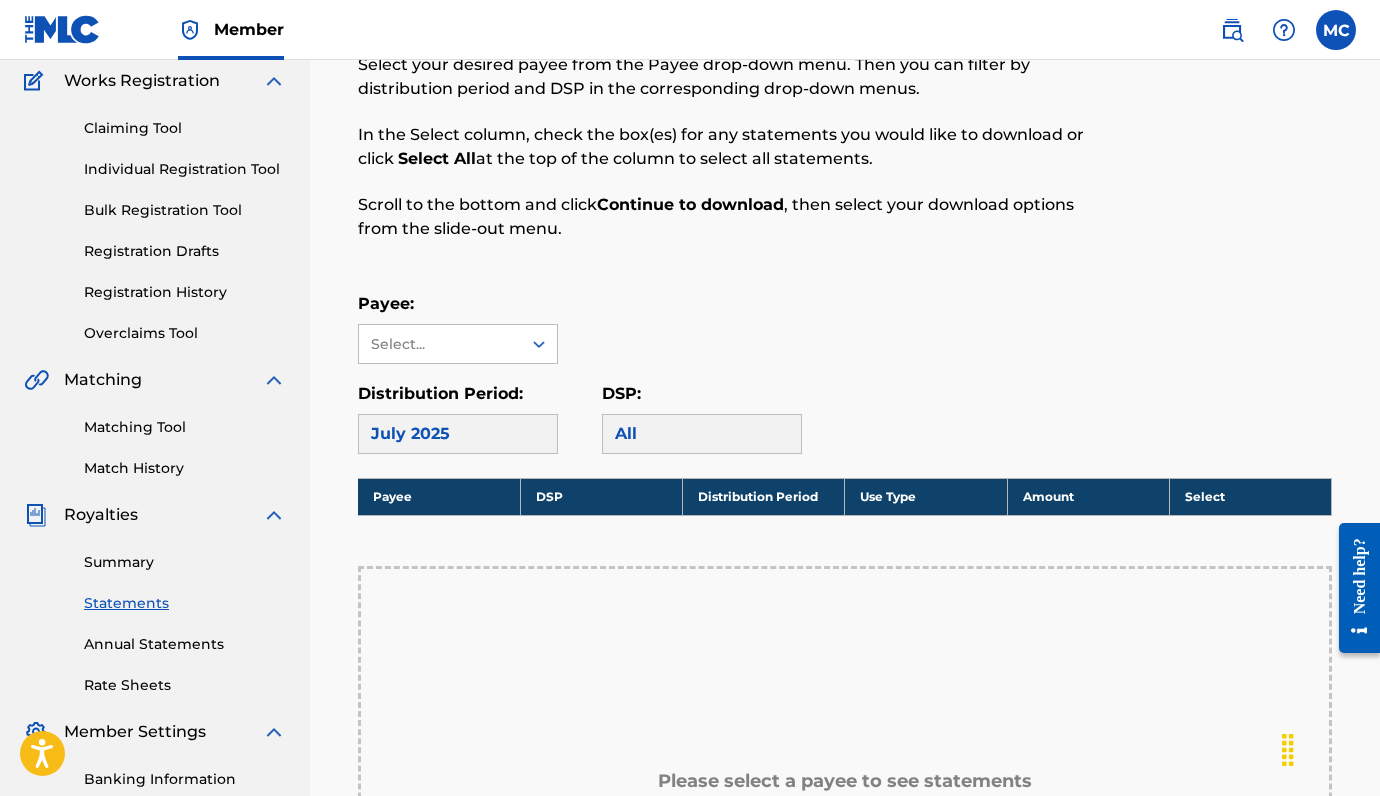 click on "July 2025" at bounding box center (458, 434) 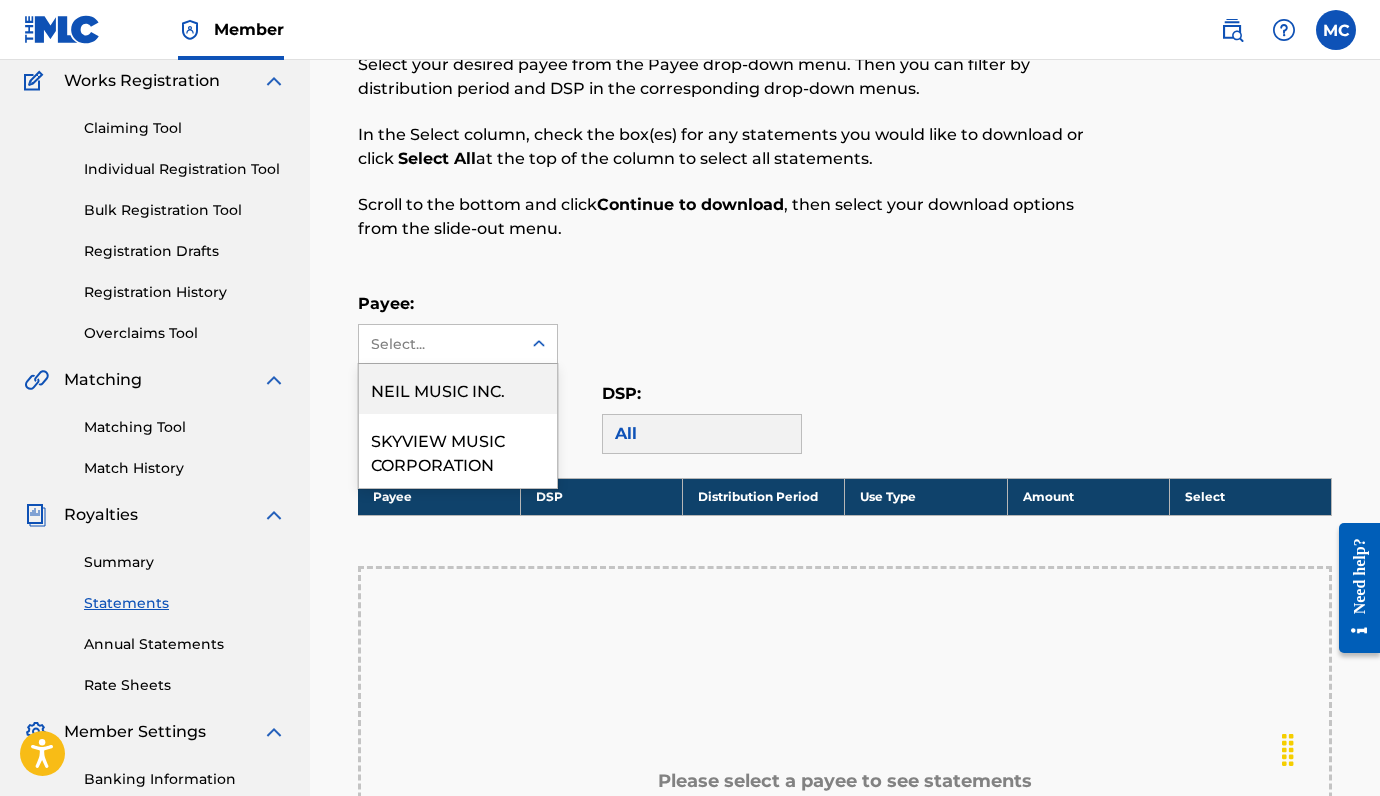 click on "Select..." at bounding box center (439, 344) 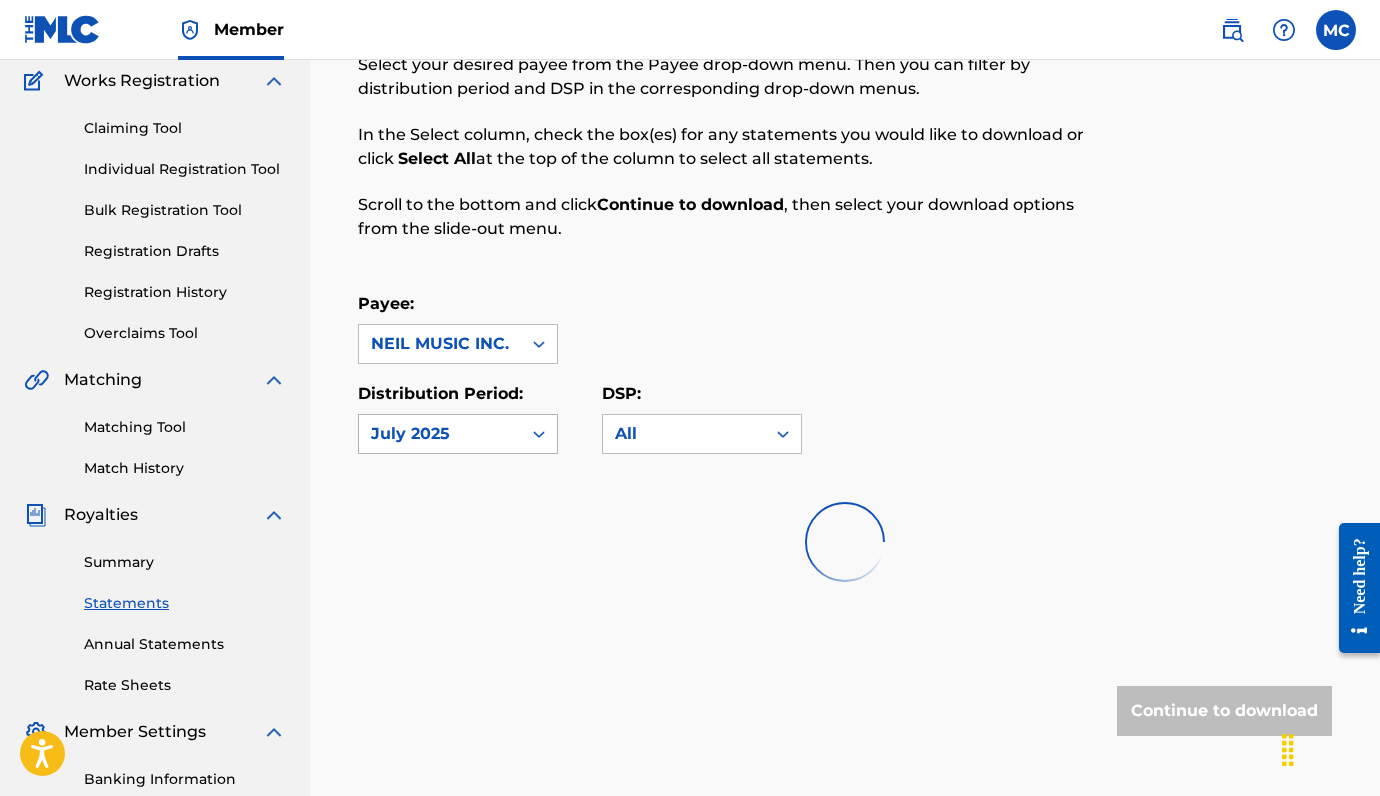 click on "July 2025" at bounding box center (440, 434) 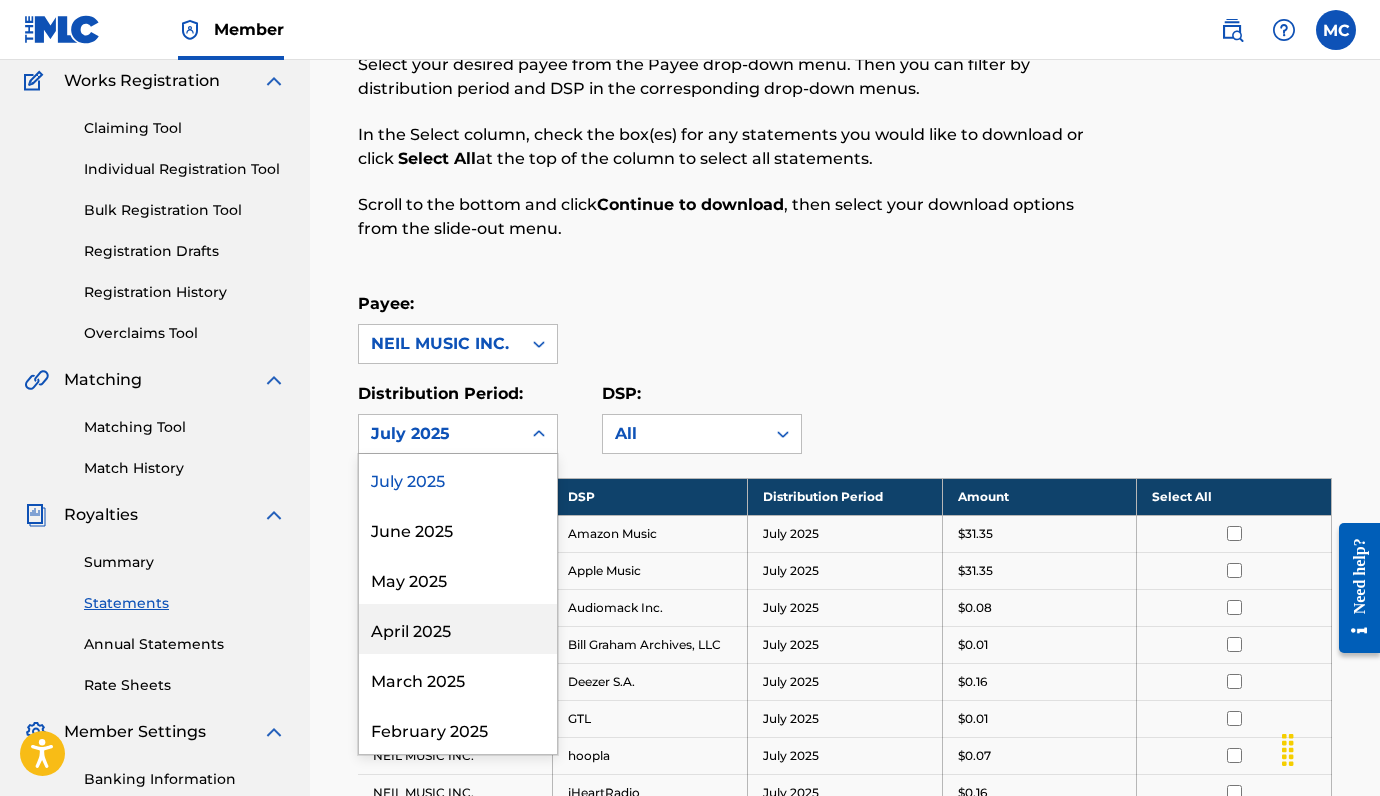 drag, startPoint x: 447, startPoint y: 620, endPoint x: 393, endPoint y: 285, distance: 339.32434 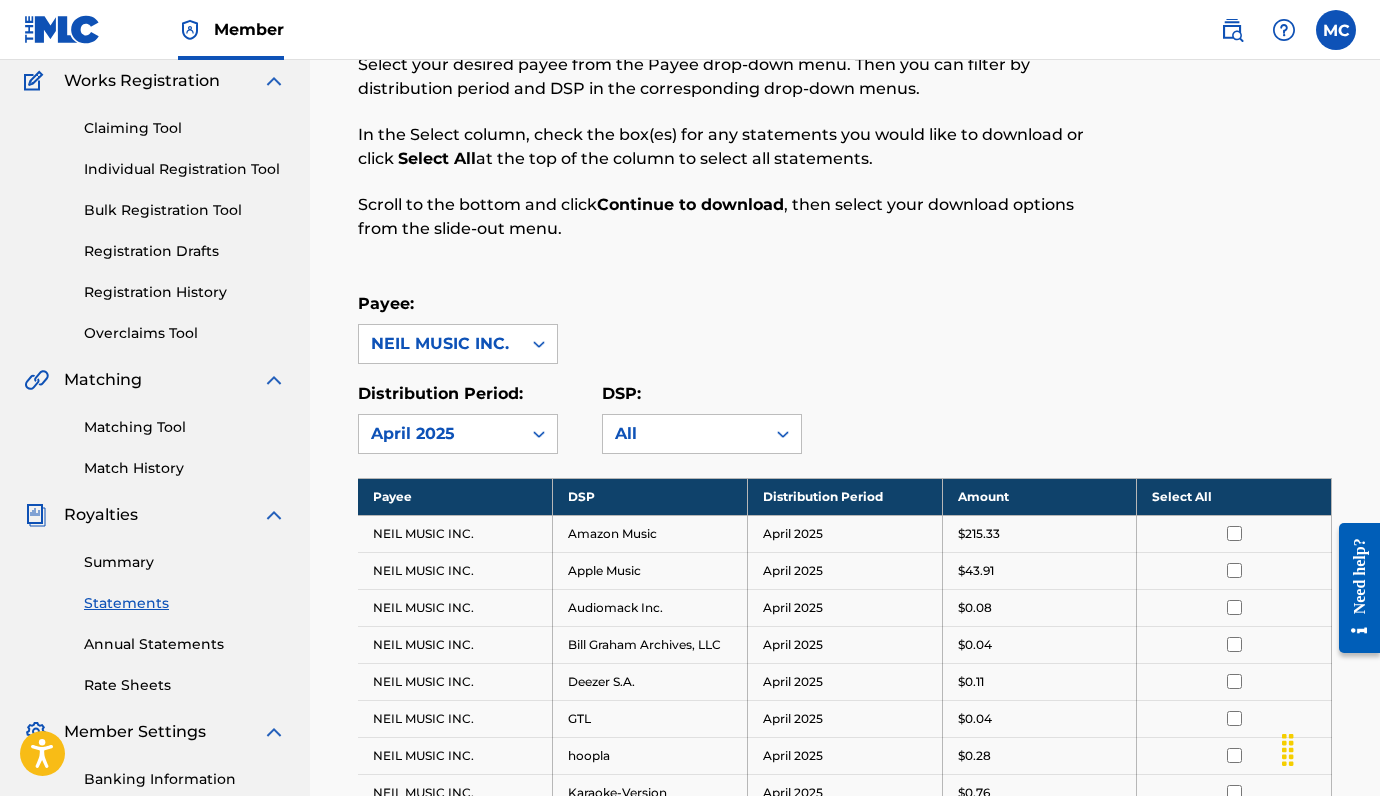 click on "Select All" at bounding box center (1234, 496) 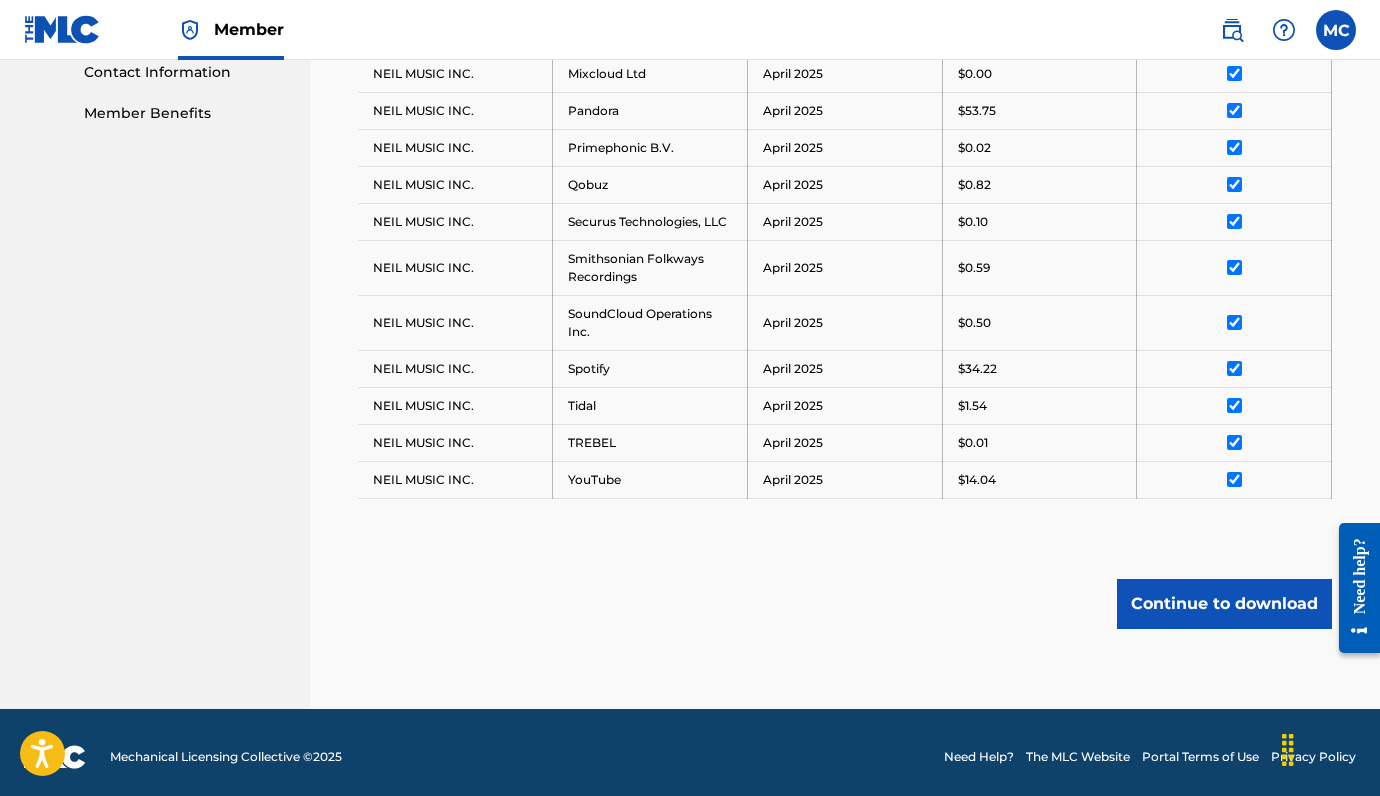 scroll, scrollTop: 1000, scrollLeft: 0, axis: vertical 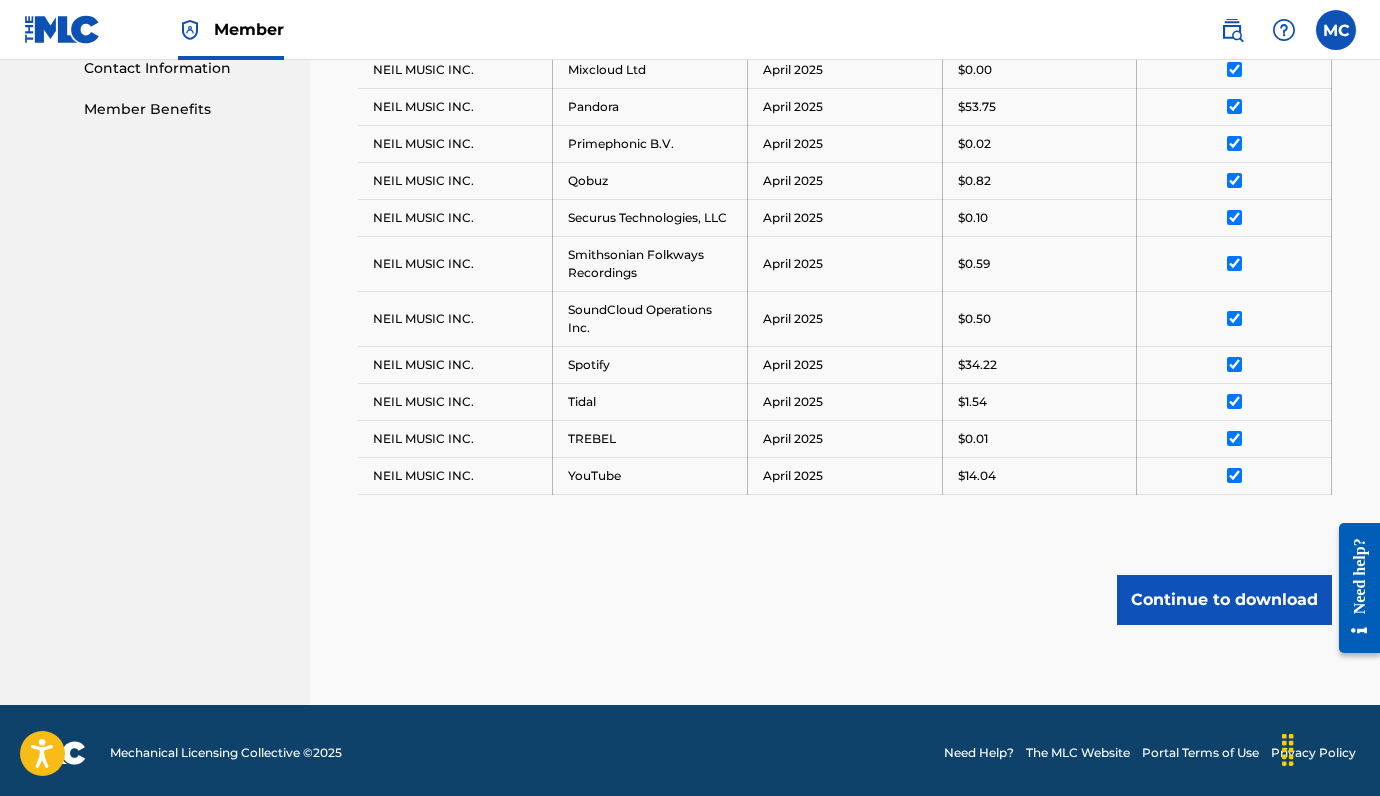 click on "Continue to download" at bounding box center [1224, 600] 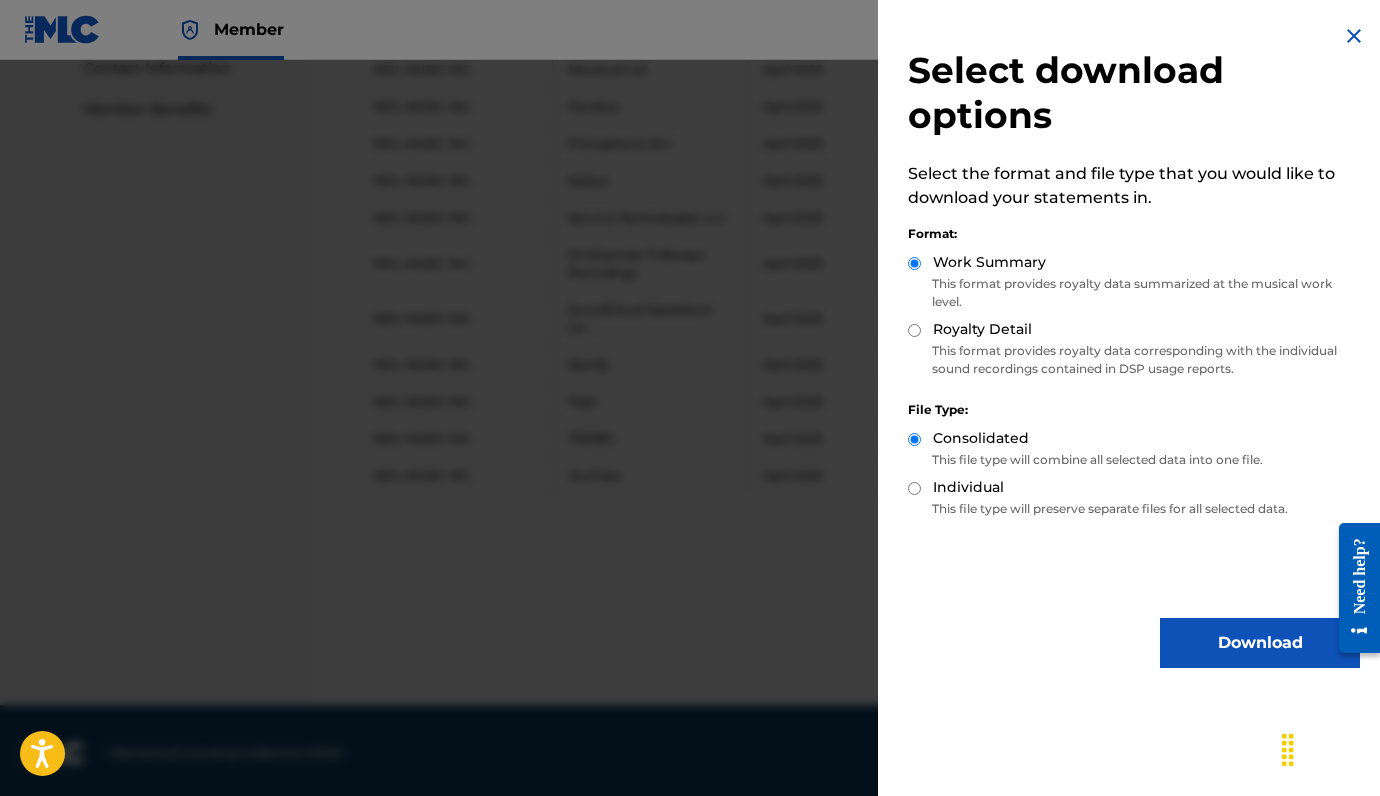 click on "Download" at bounding box center (1260, 643) 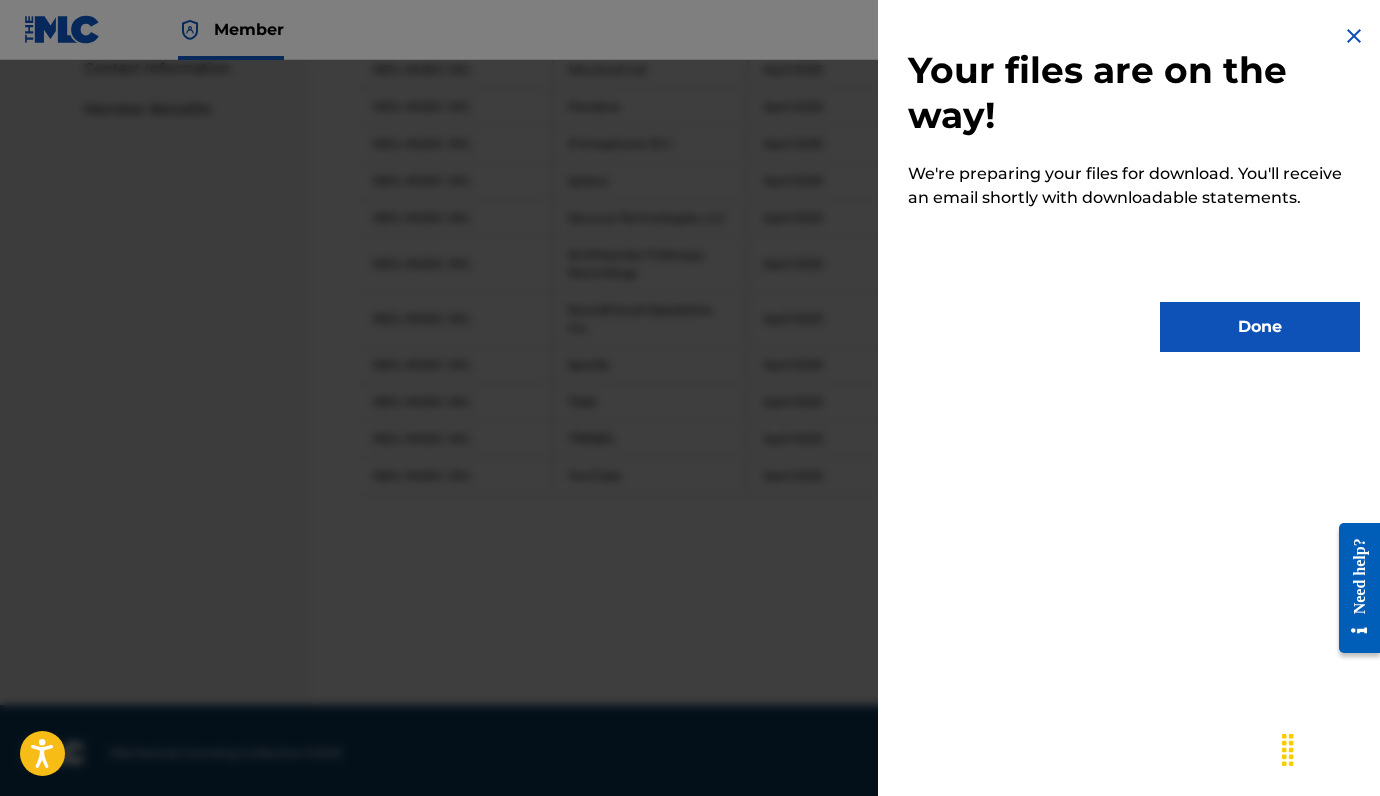 click on "Done" at bounding box center [1260, 327] 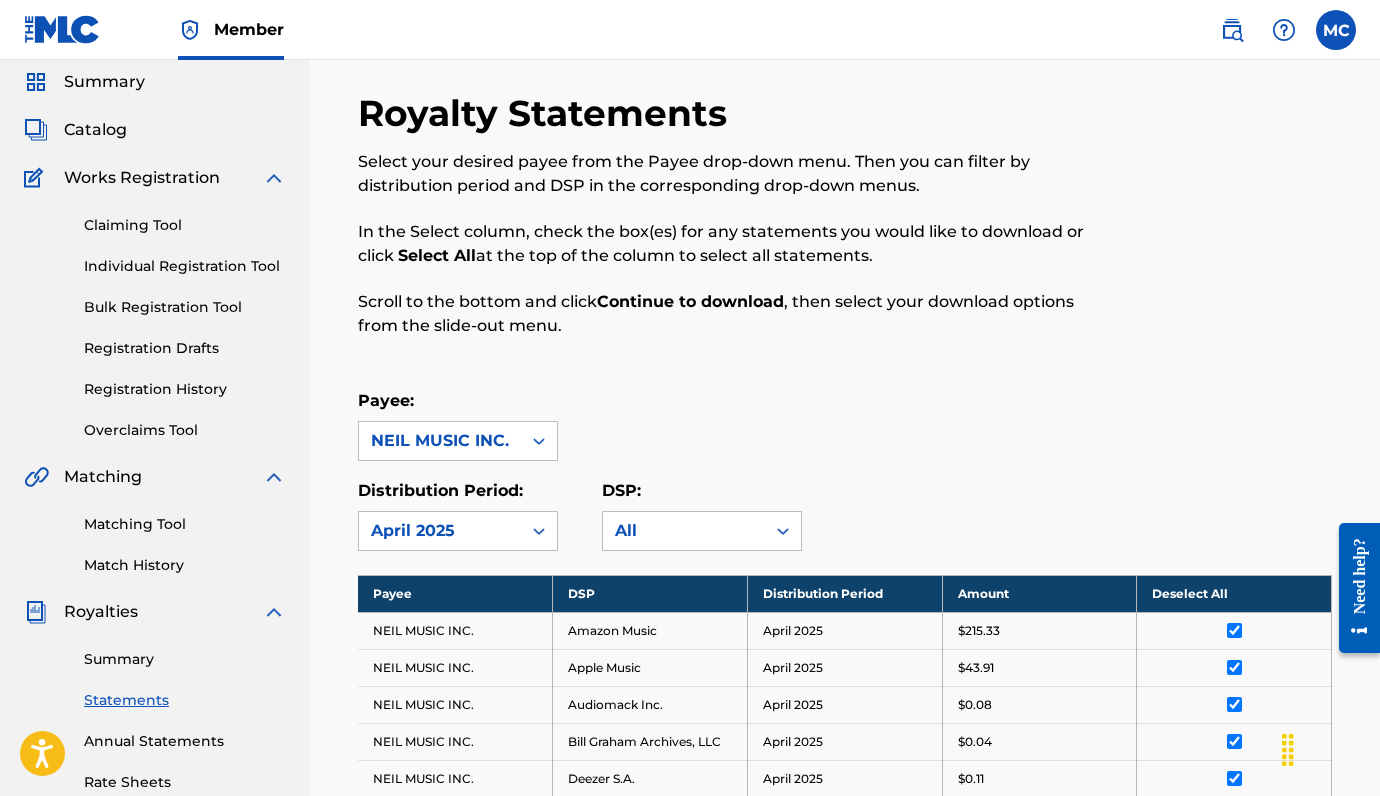 scroll, scrollTop: 0, scrollLeft: 0, axis: both 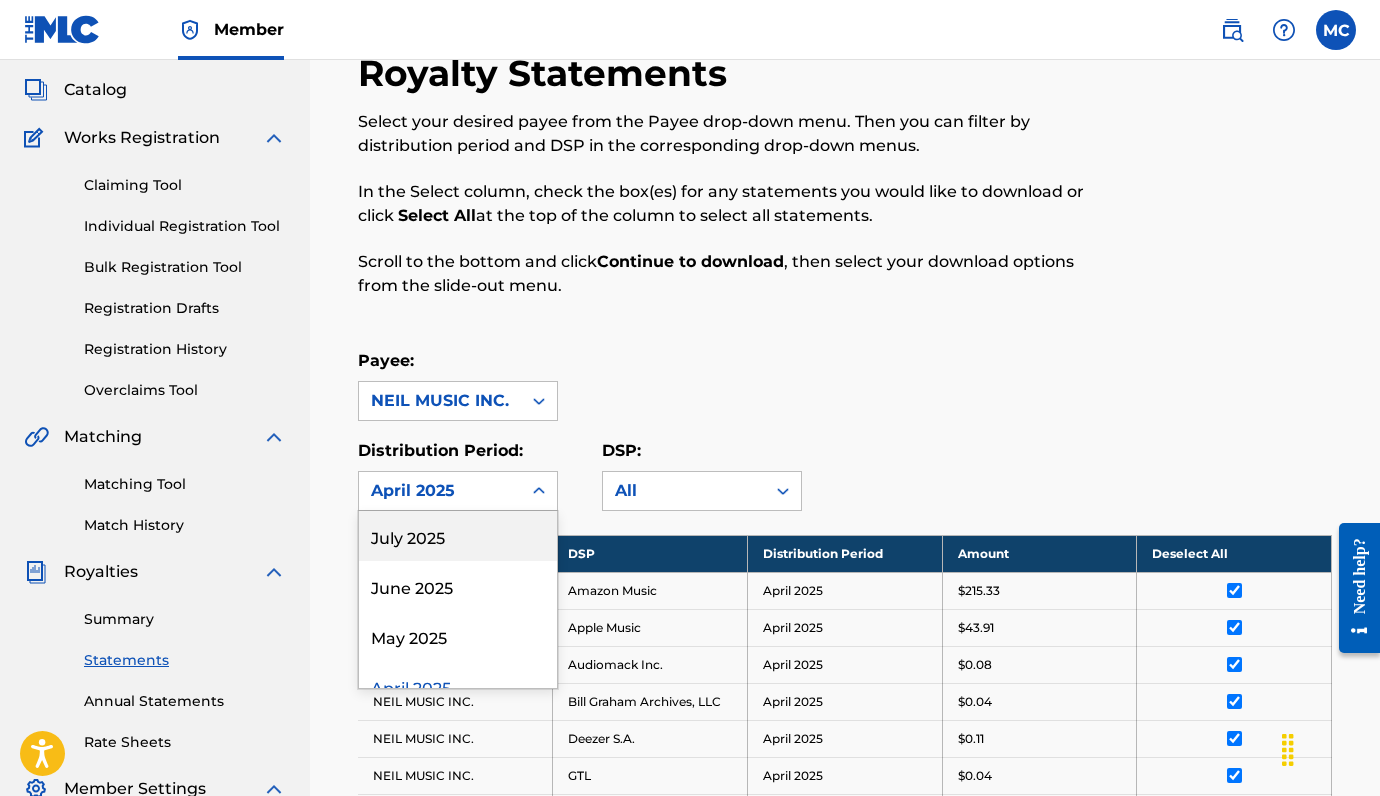 drag, startPoint x: 455, startPoint y: 603, endPoint x: 465, endPoint y: 575, distance: 29.732138 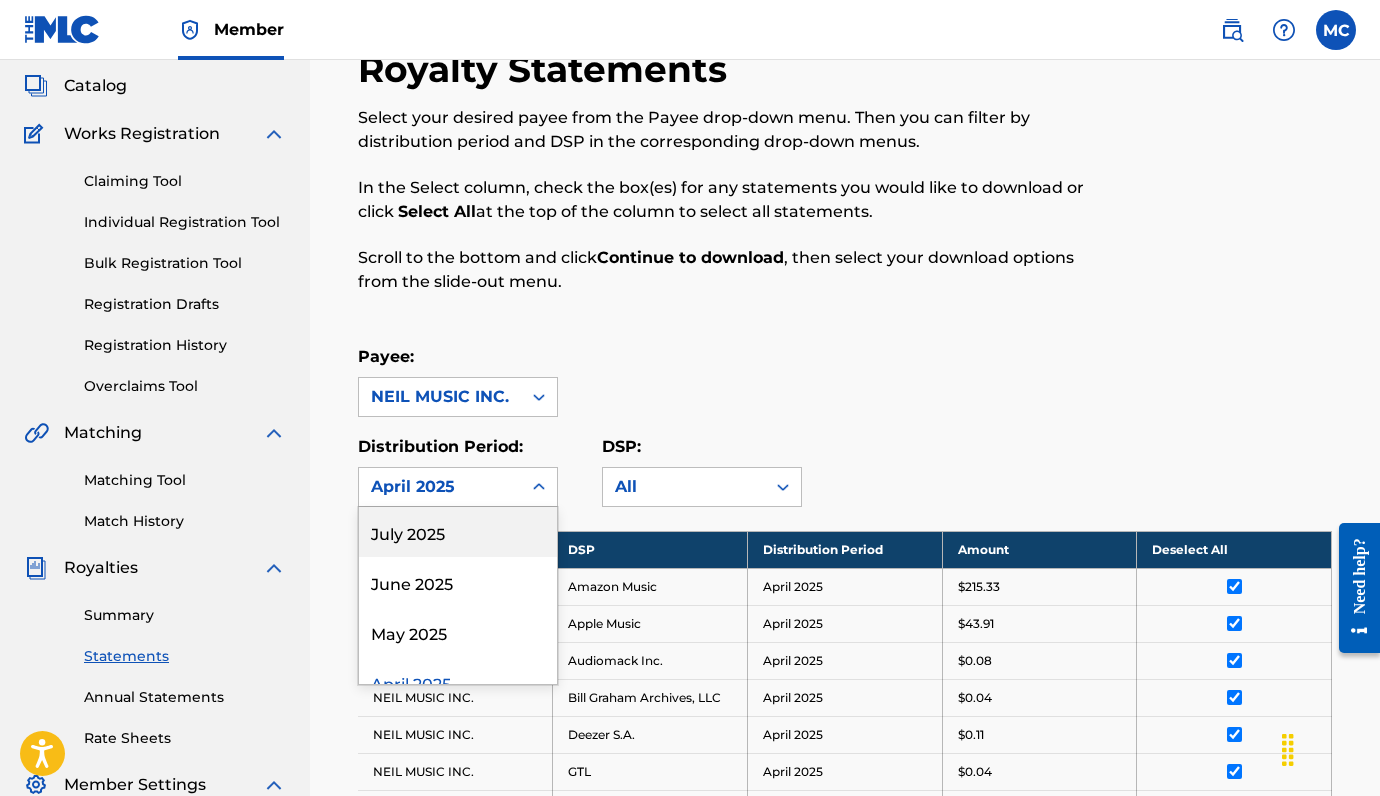 scroll, scrollTop: 124, scrollLeft: 0, axis: vertical 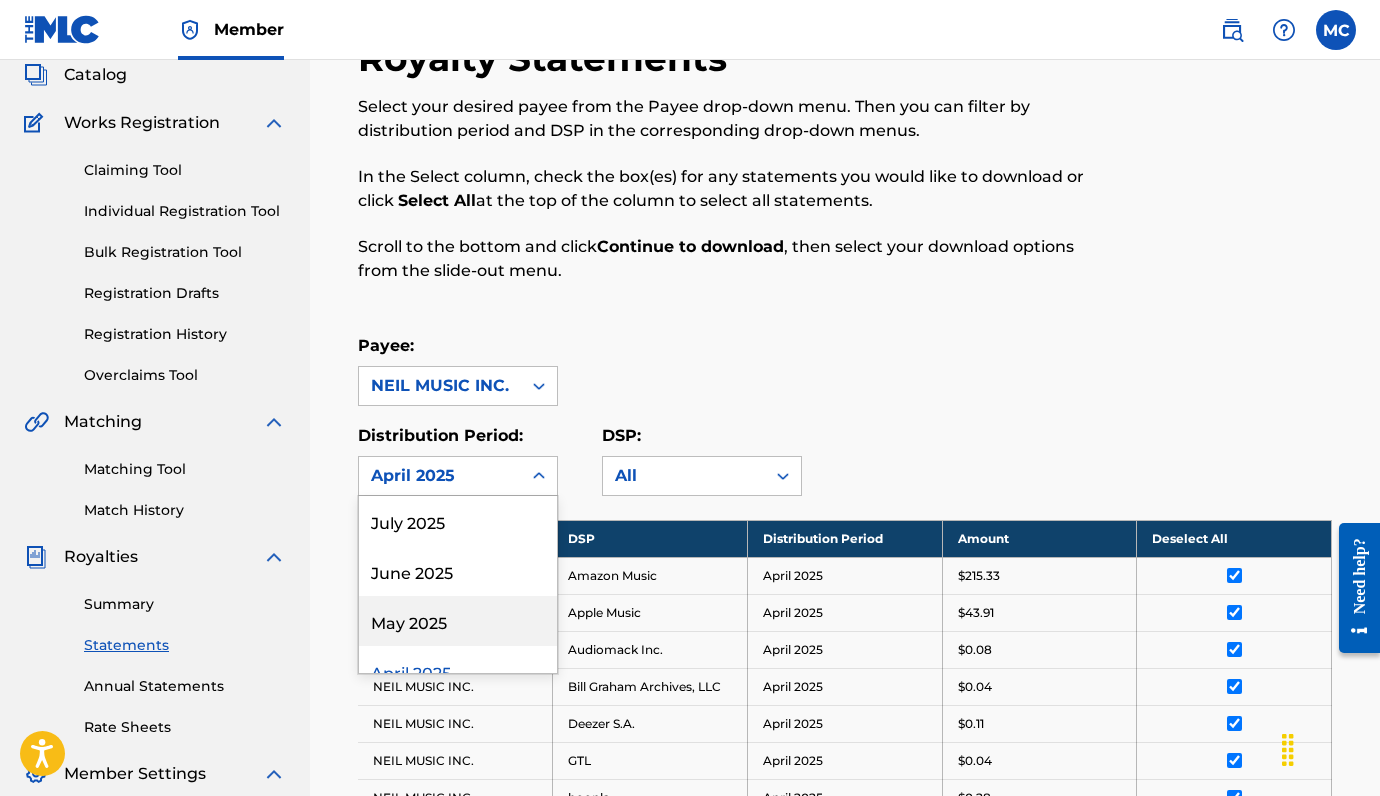 click on "May 2025" at bounding box center (458, 621) 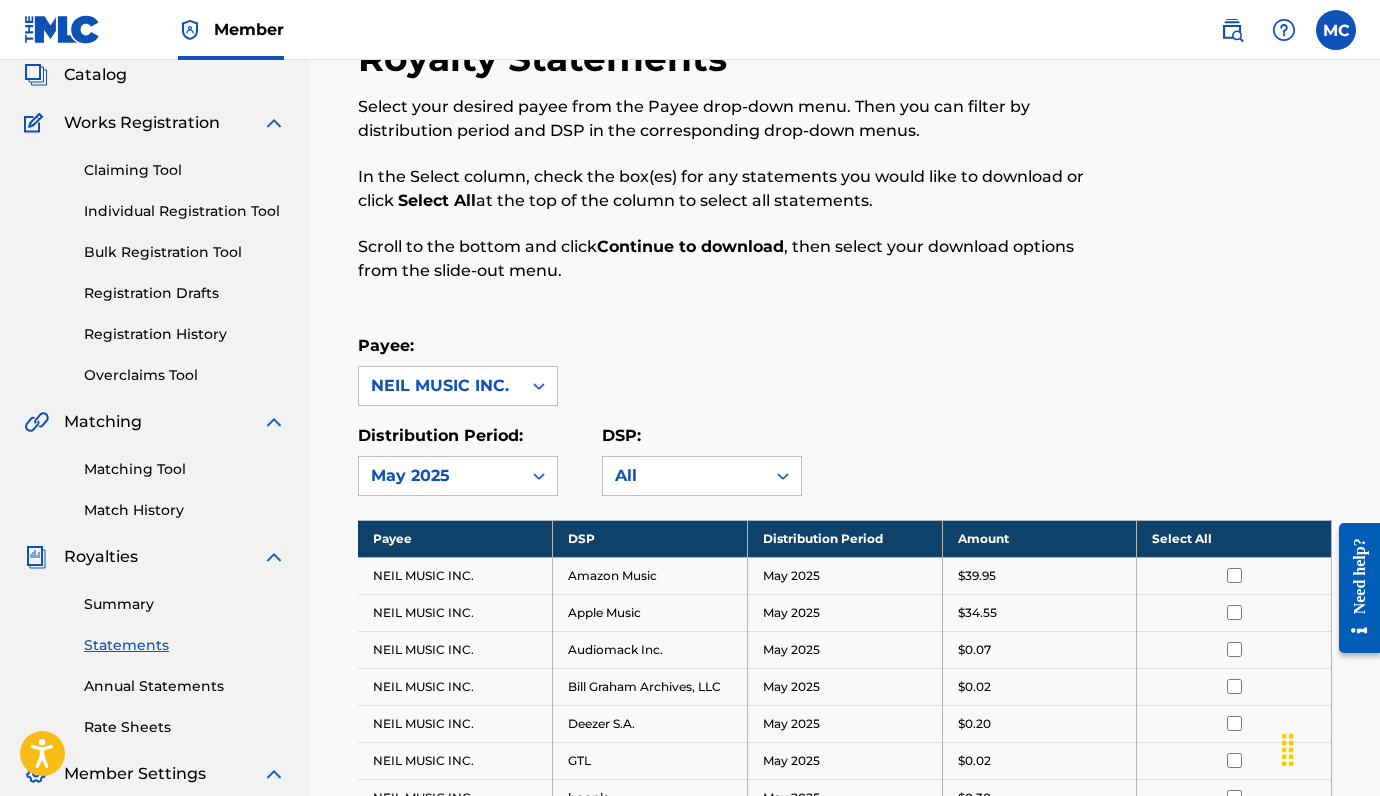 drag, startPoint x: 1169, startPoint y: 533, endPoint x: 1178, endPoint y: 542, distance: 12.727922 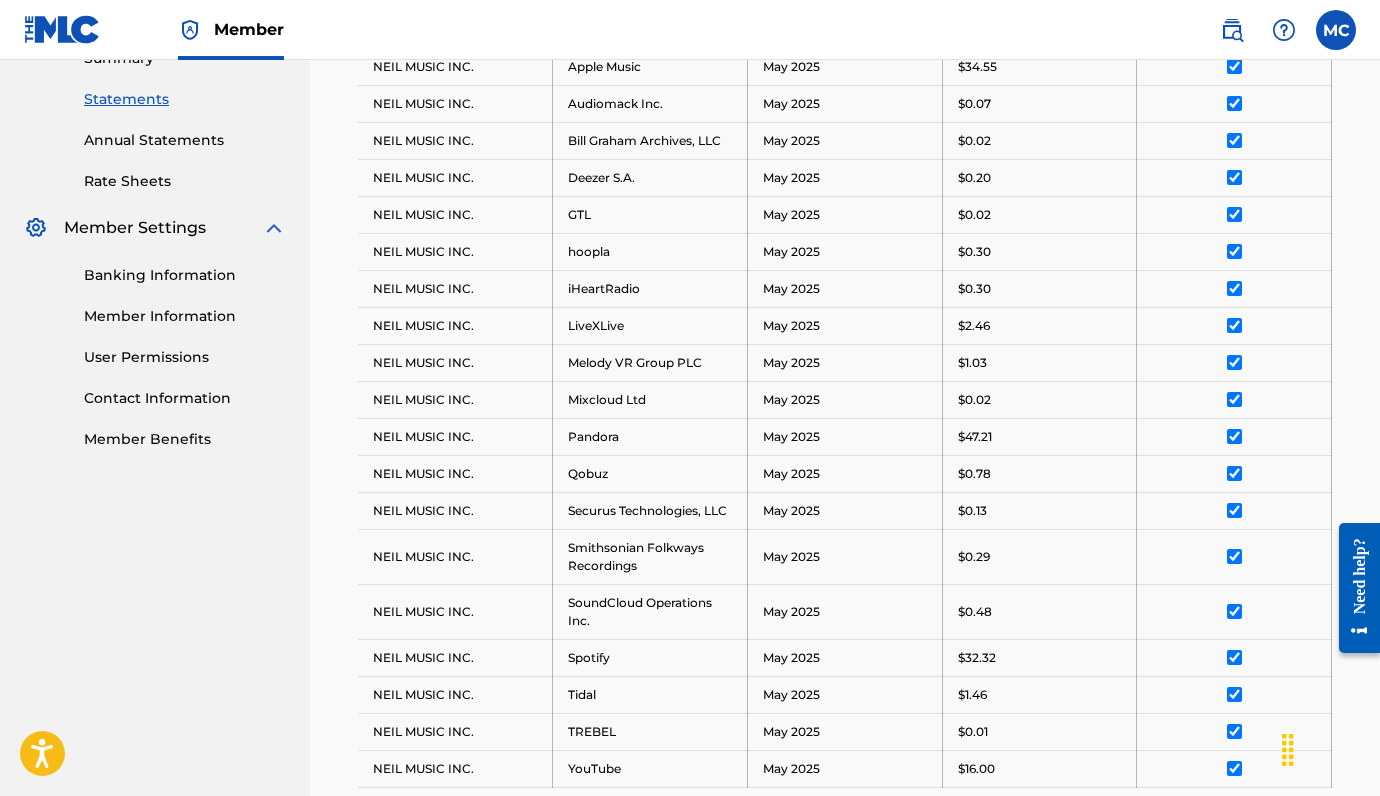 scroll, scrollTop: 964, scrollLeft: 0, axis: vertical 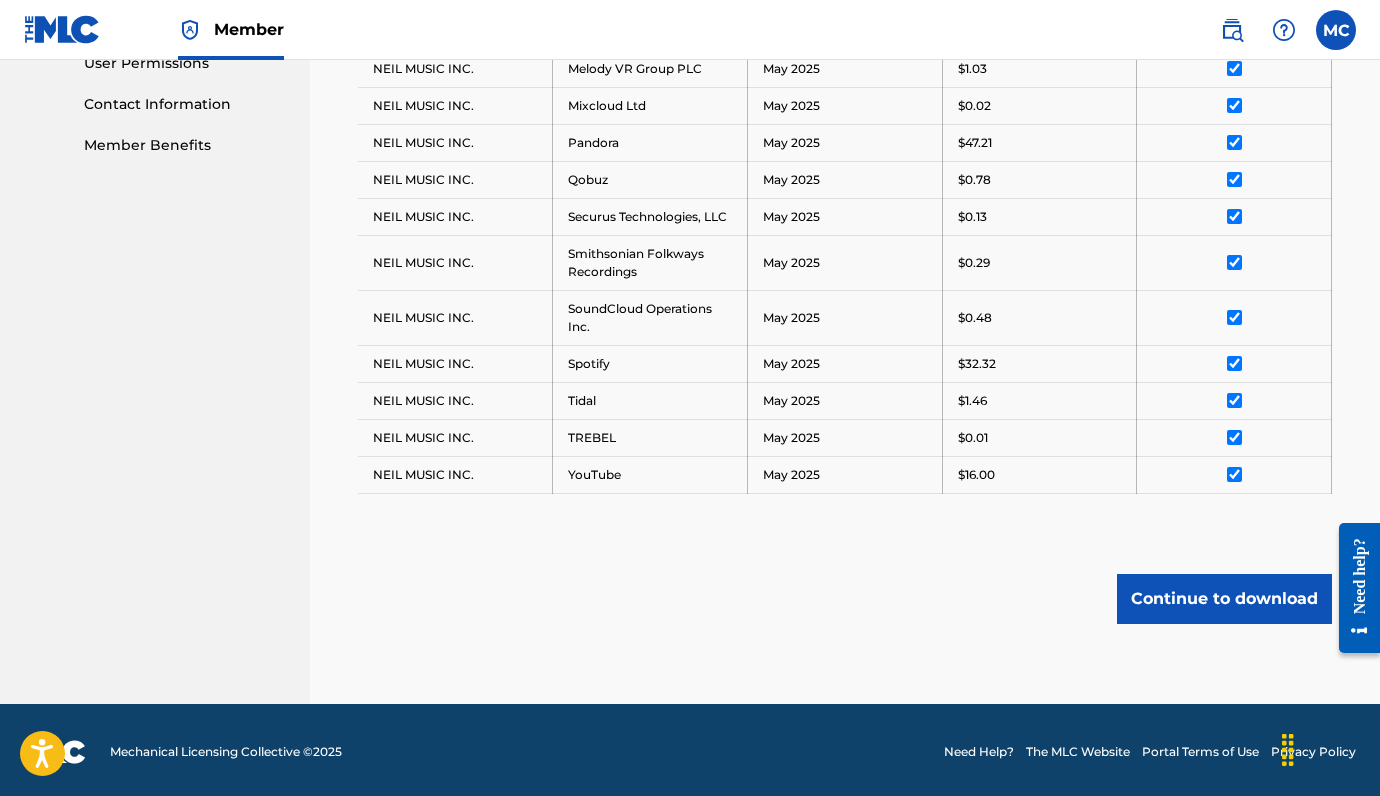 click on "Continue to download" at bounding box center [1224, 599] 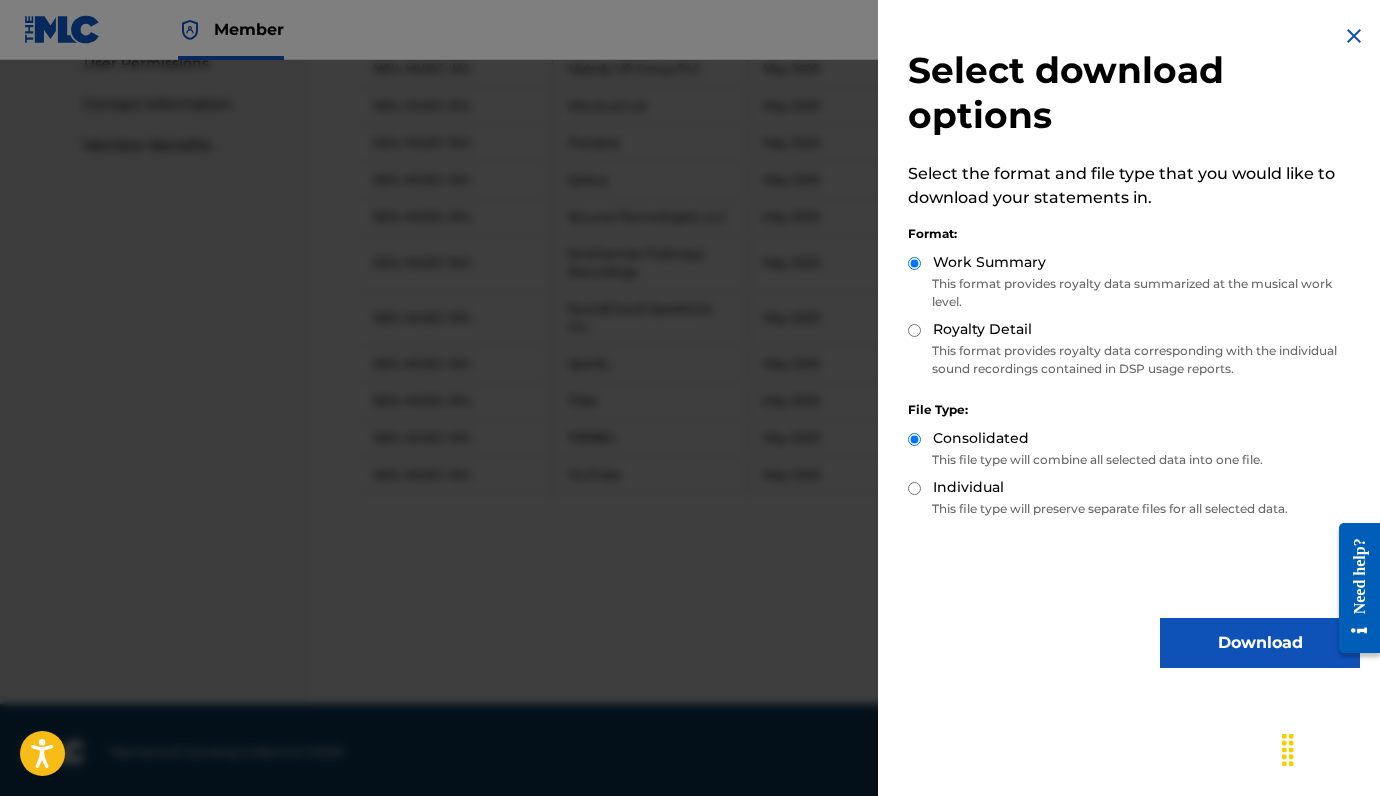 click on "Download" at bounding box center (1260, 643) 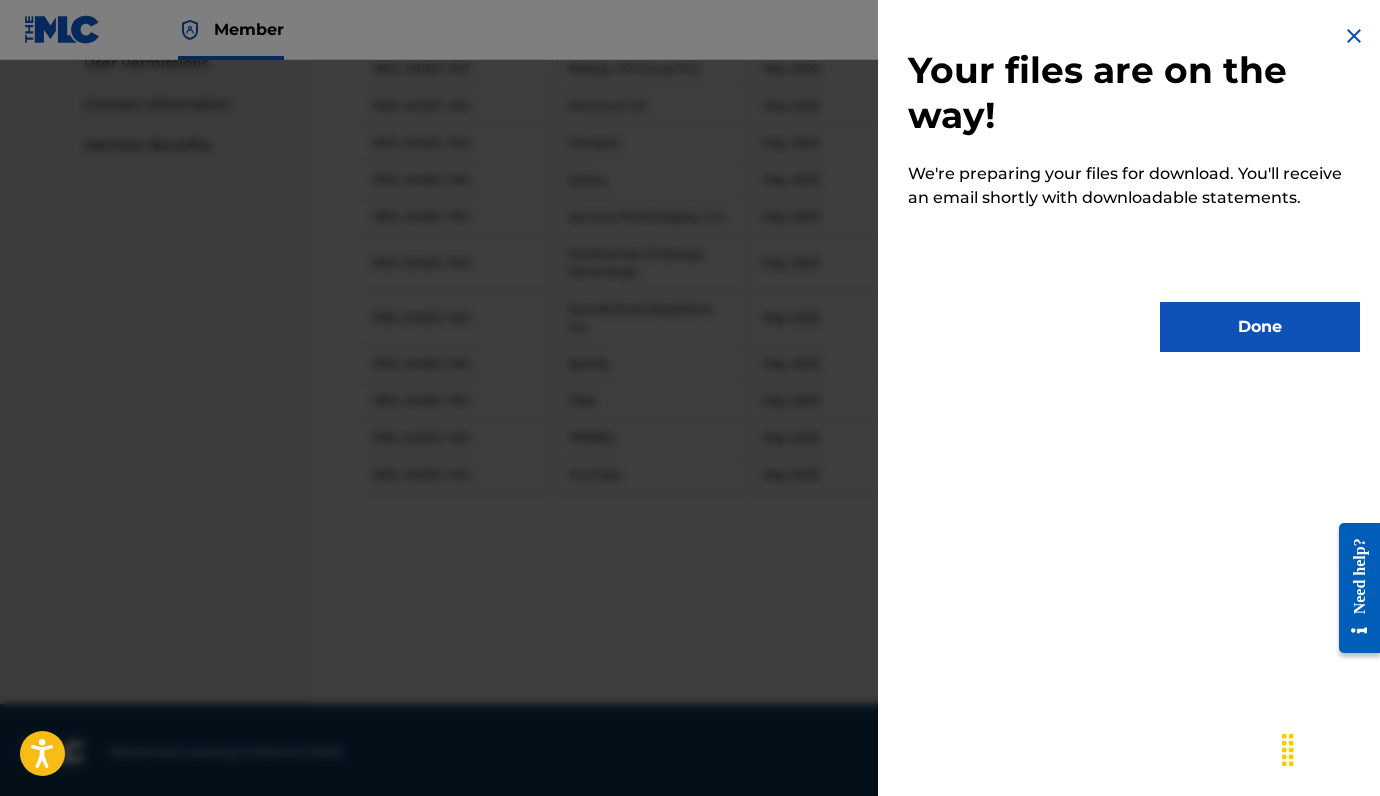 click on "Done" at bounding box center (1260, 327) 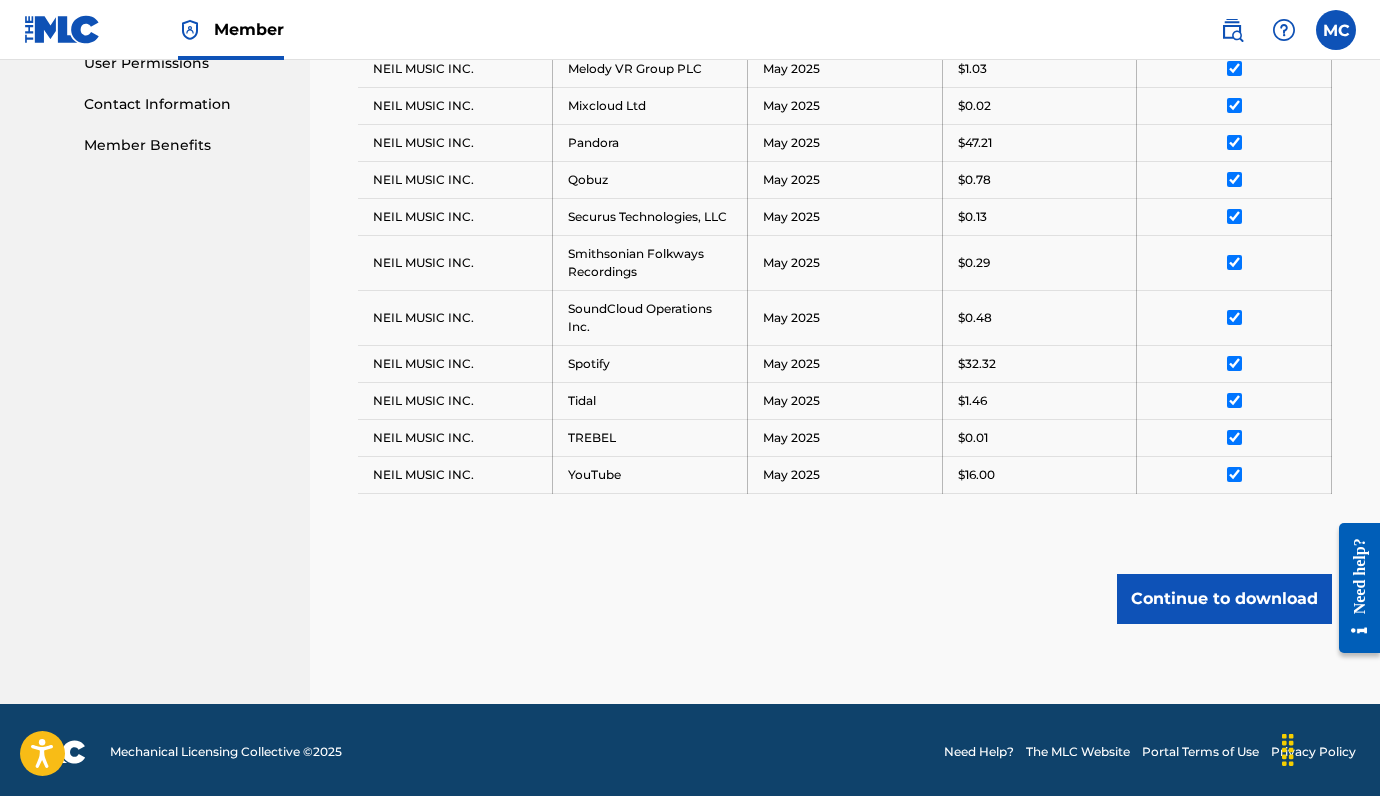 scroll, scrollTop: 464, scrollLeft: 0, axis: vertical 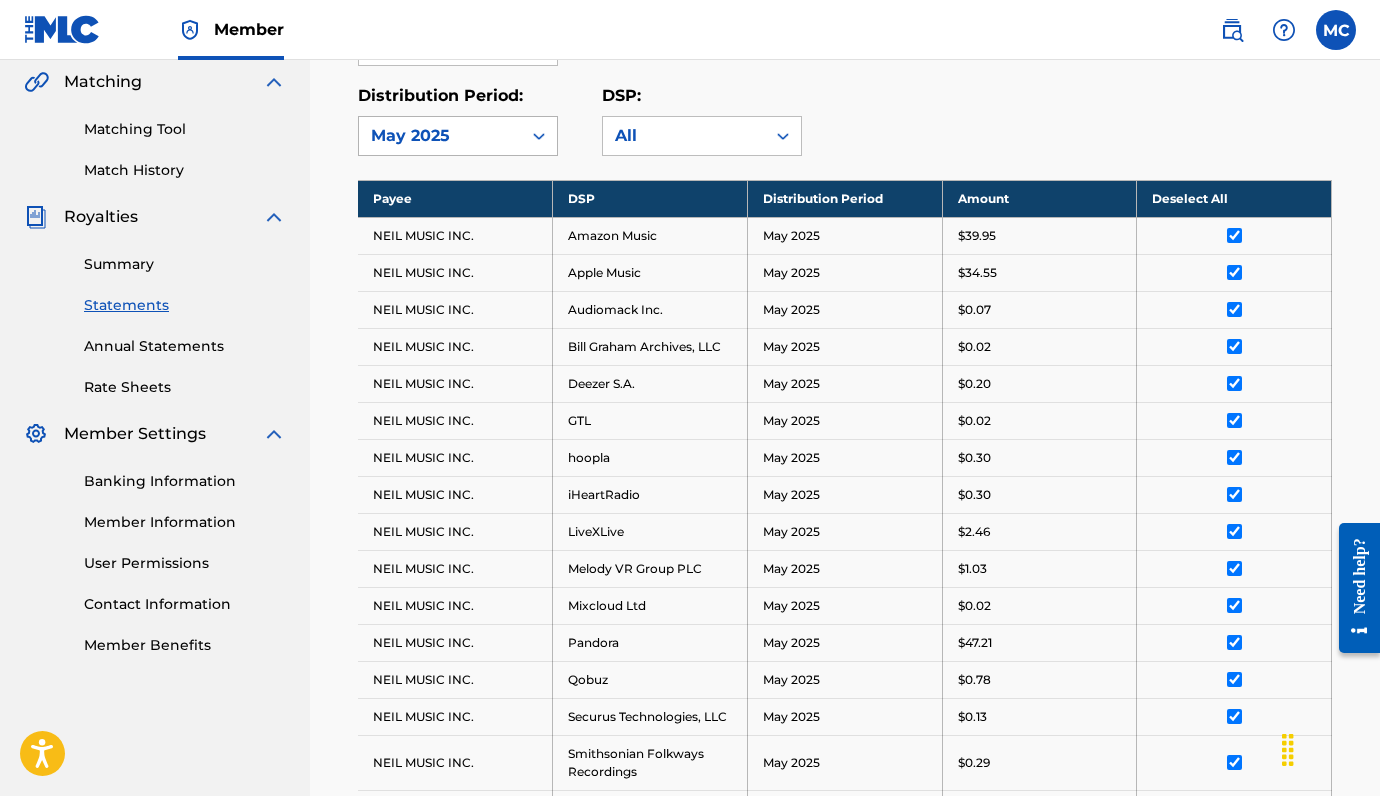click on "May 2025" at bounding box center [440, 136] 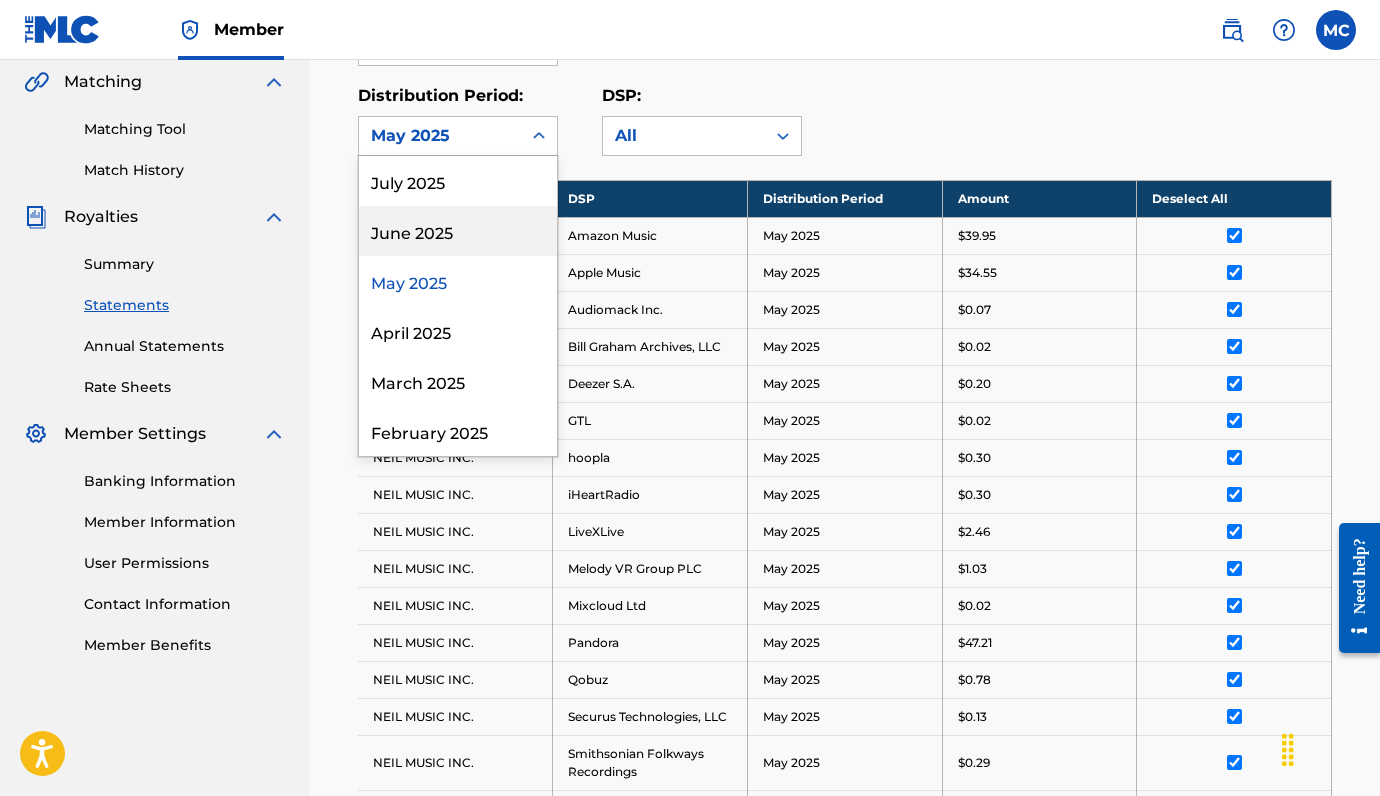 drag, startPoint x: 446, startPoint y: 241, endPoint x: 677, endPoint y: 208, distance: 233.34525 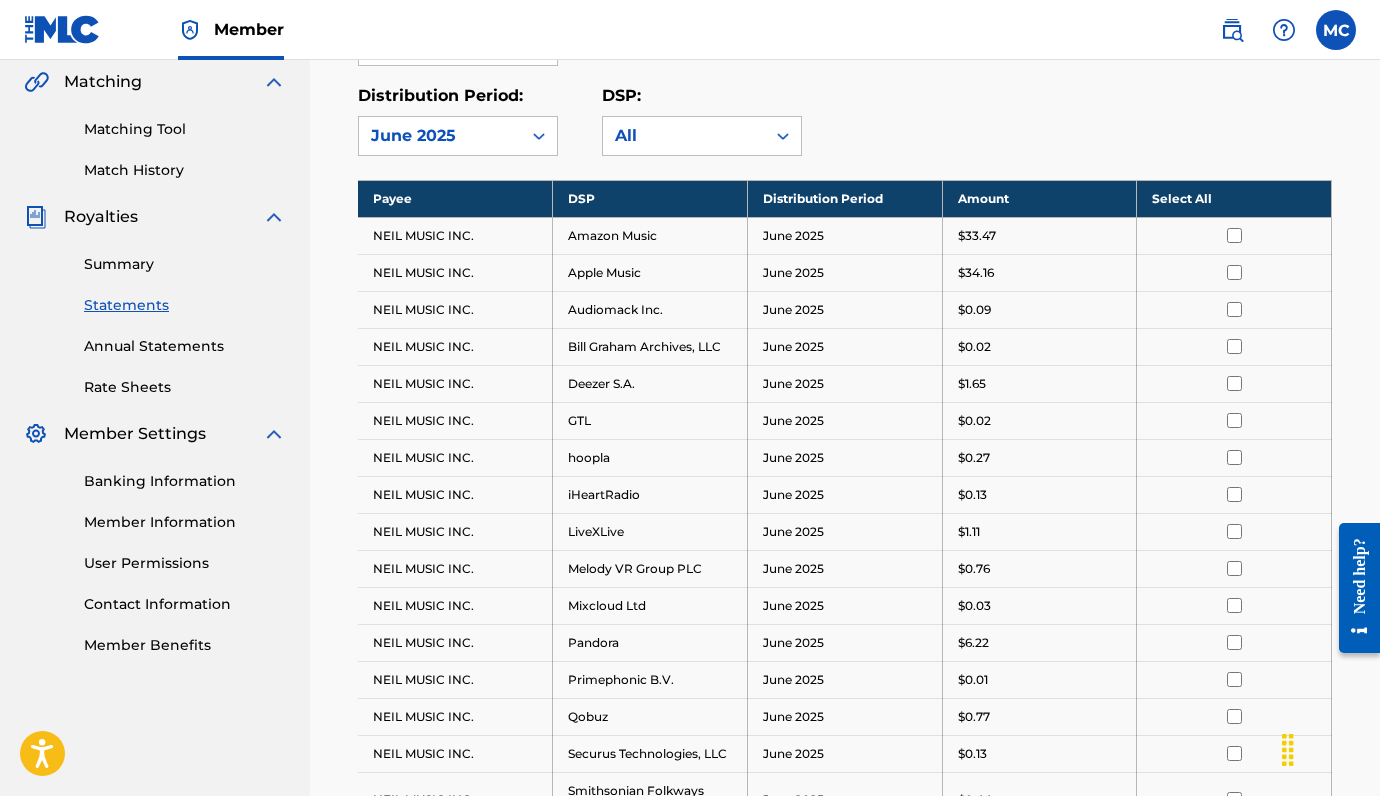 click on "Select All" at bounding box center (1234, 198) 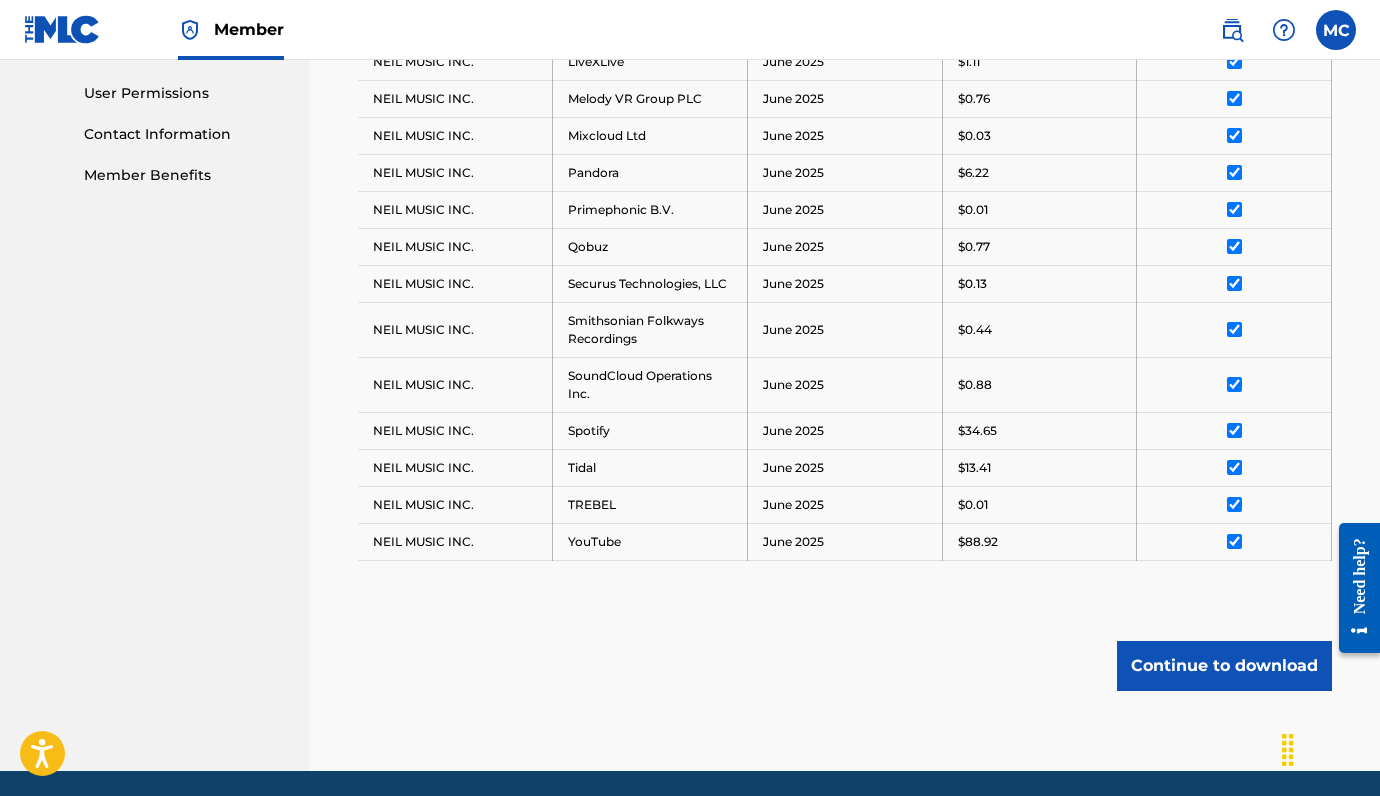 scroll, scrollTop: 1000, scrollLeft: 0, axis: vertical 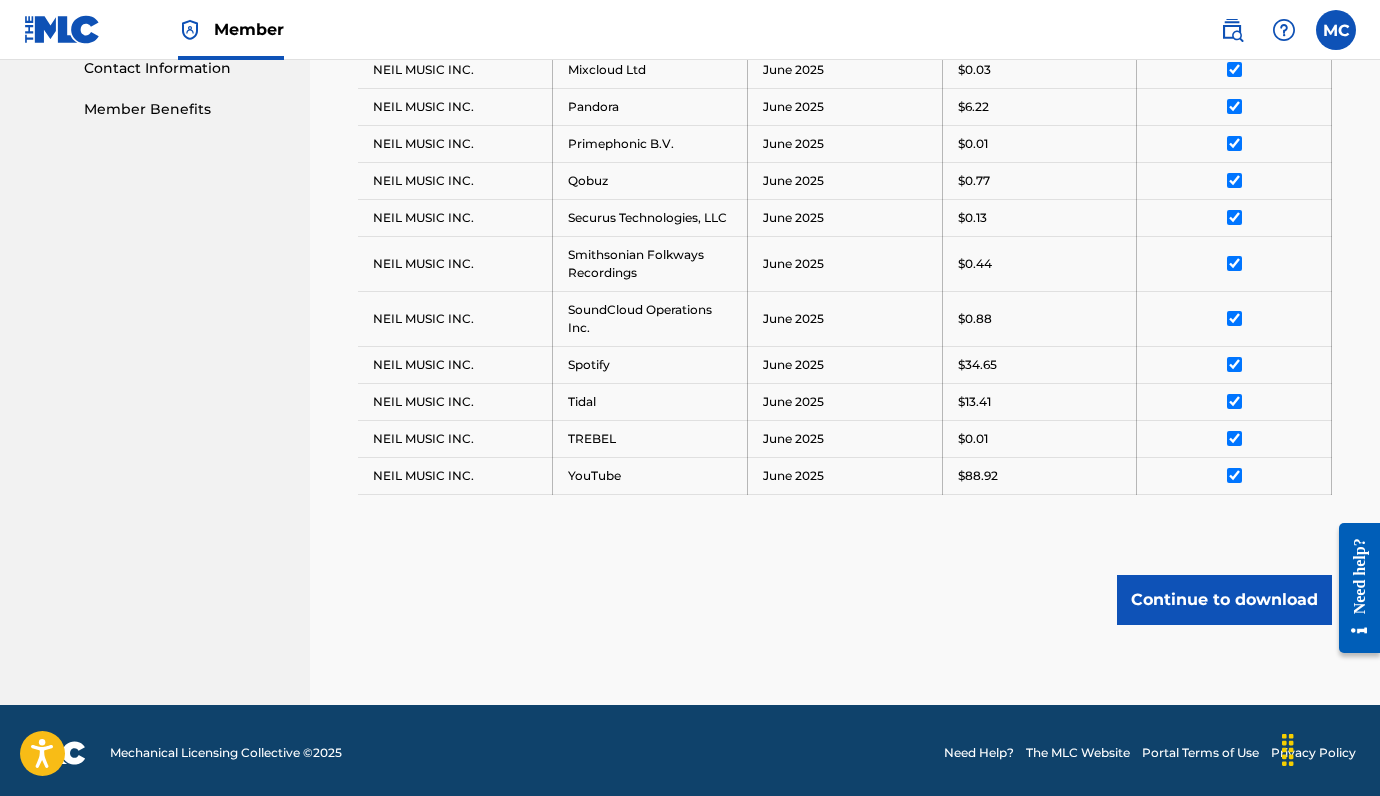 click on "Continue to download" at bounding box center (1224, 600) 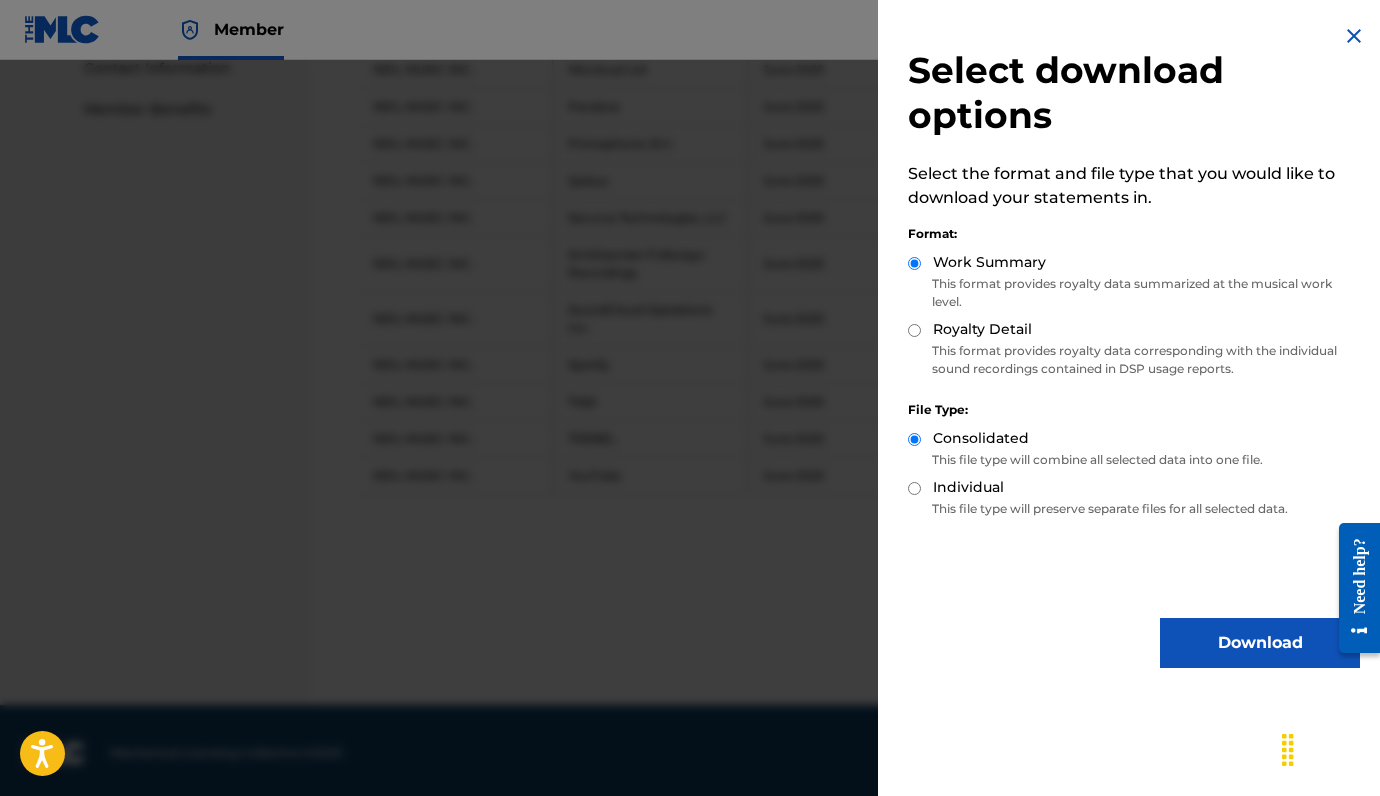 click on "Download" at bounding box center [1260, 643] 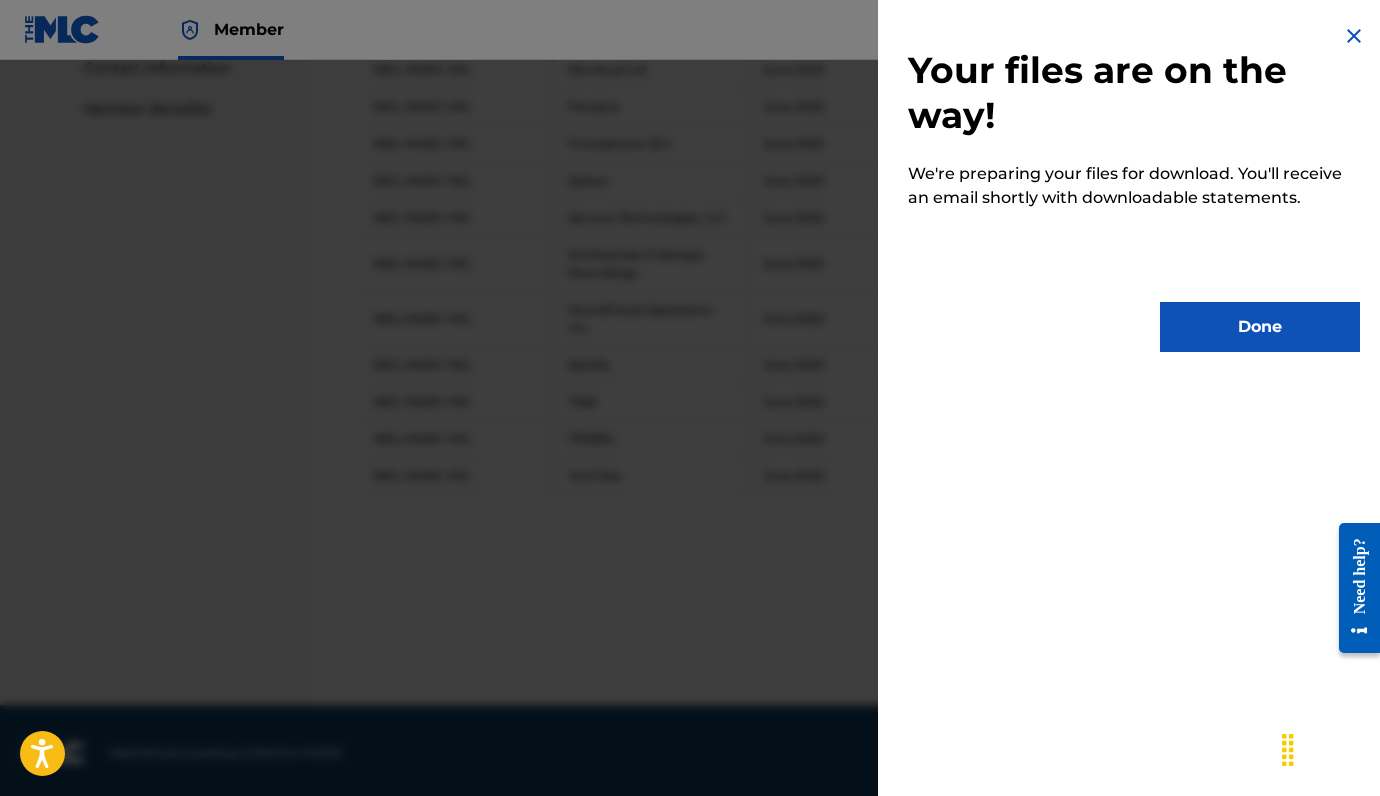 click on "Done" at bounding box center (1260, 327) 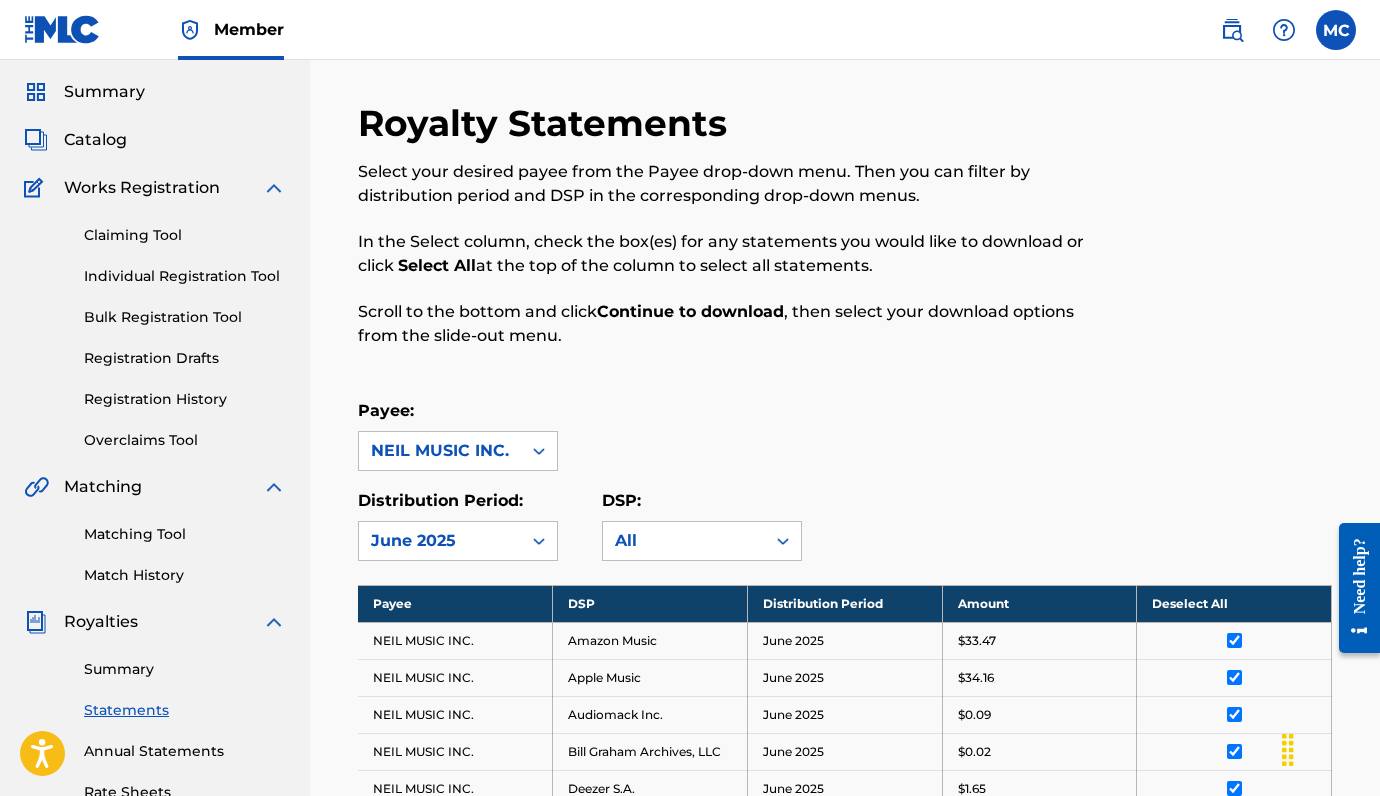 scroll, scrollTop: 0, scrollLeft: 0, axis: both 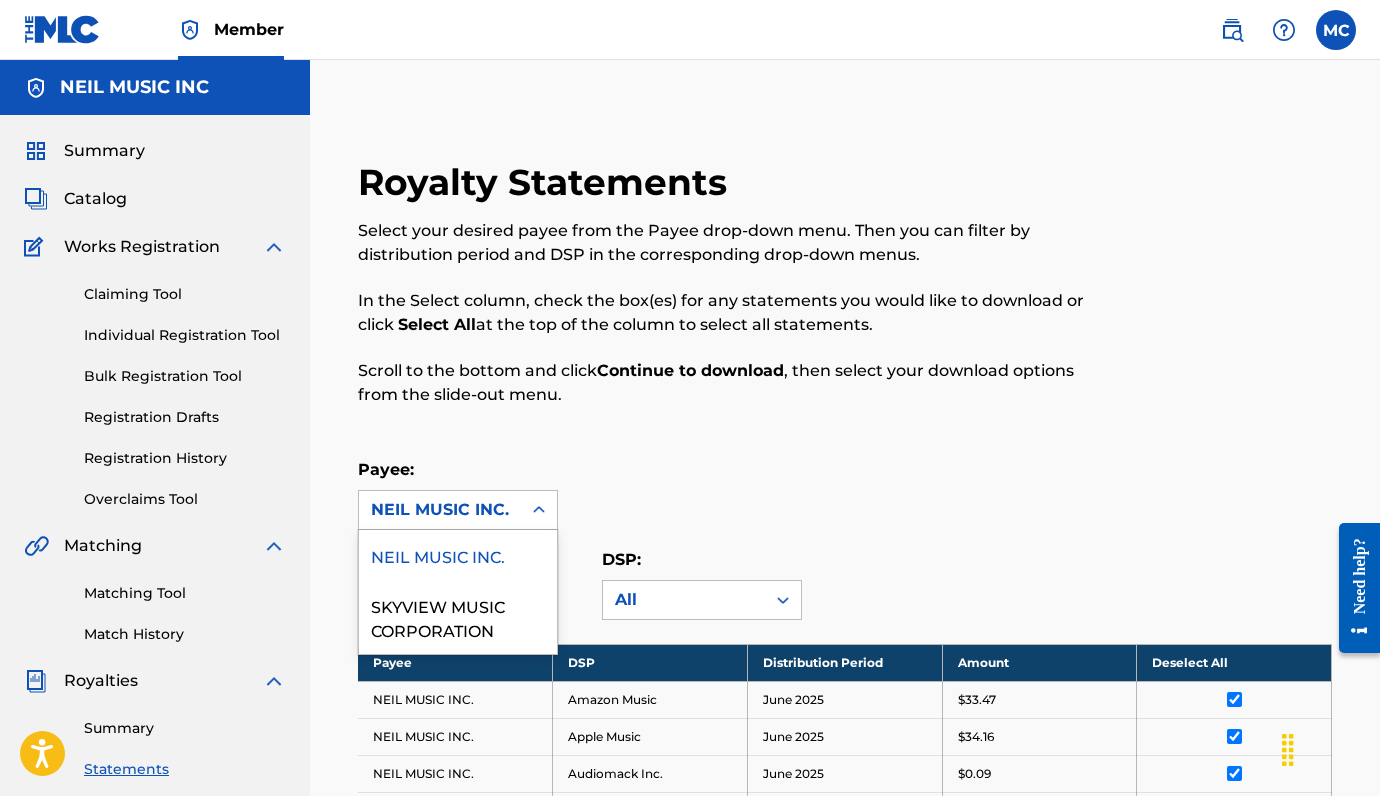 click on "NEIL MUSIC INC." at bounding box center (440, 510) 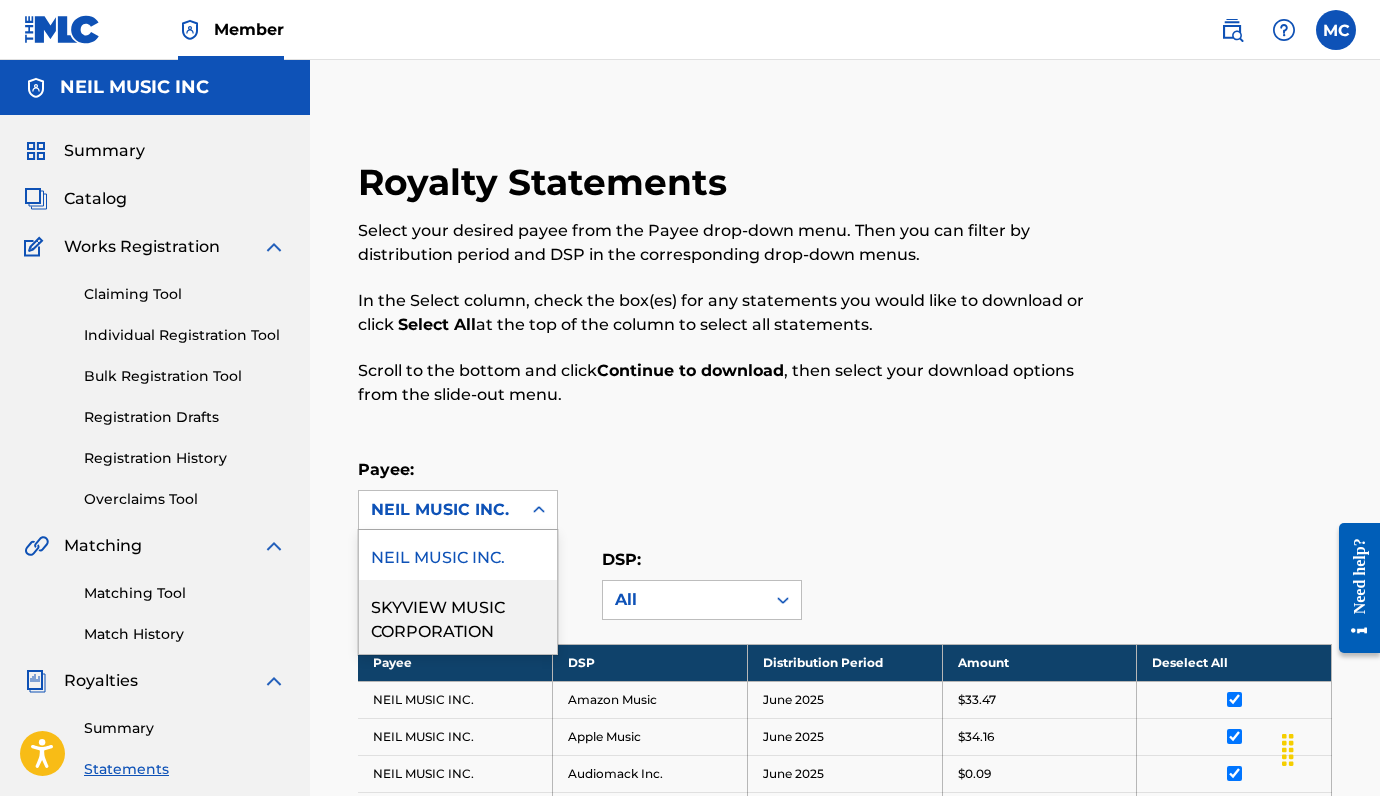click on "SKYVIEW MUSIC CORPORATION" at bounding box center [458, 617] 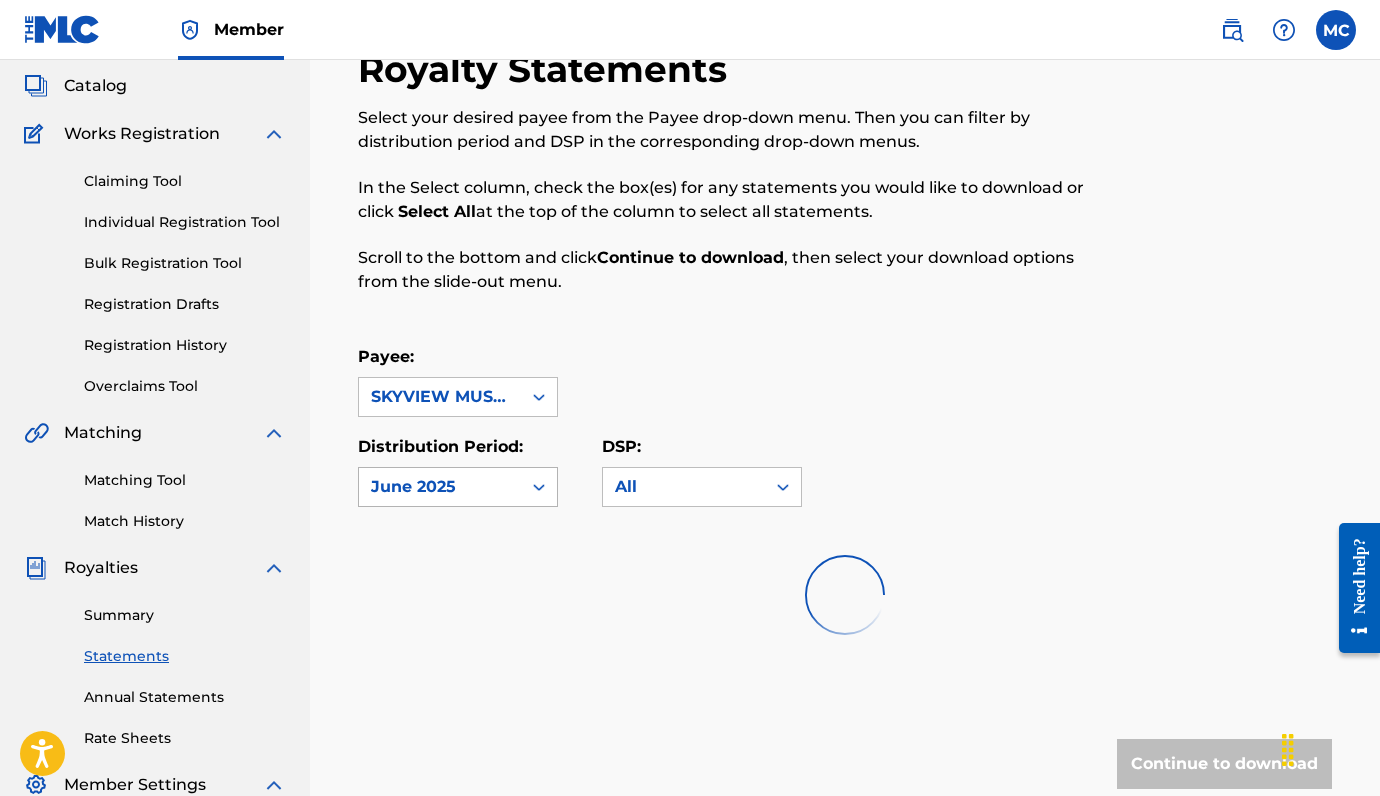 click on "Royalty Statements Select your desired payee from the Payee drop-down menu. Then you can filter by distribution period and DSP in the corresponding drop-down menus. In the Select column, check the box(es) for any statements you would like to download or click    Select All   at the top of the column to select all statements. Scroll to the bottom and click  Continue to download , then select your download options from the slide-out menu. Payee: option [COMPANY], selected. [COMPANY] Distribution Period: [MONTH] [YEAR] DSP: All Continue to download" at bounding box center [845, 458] 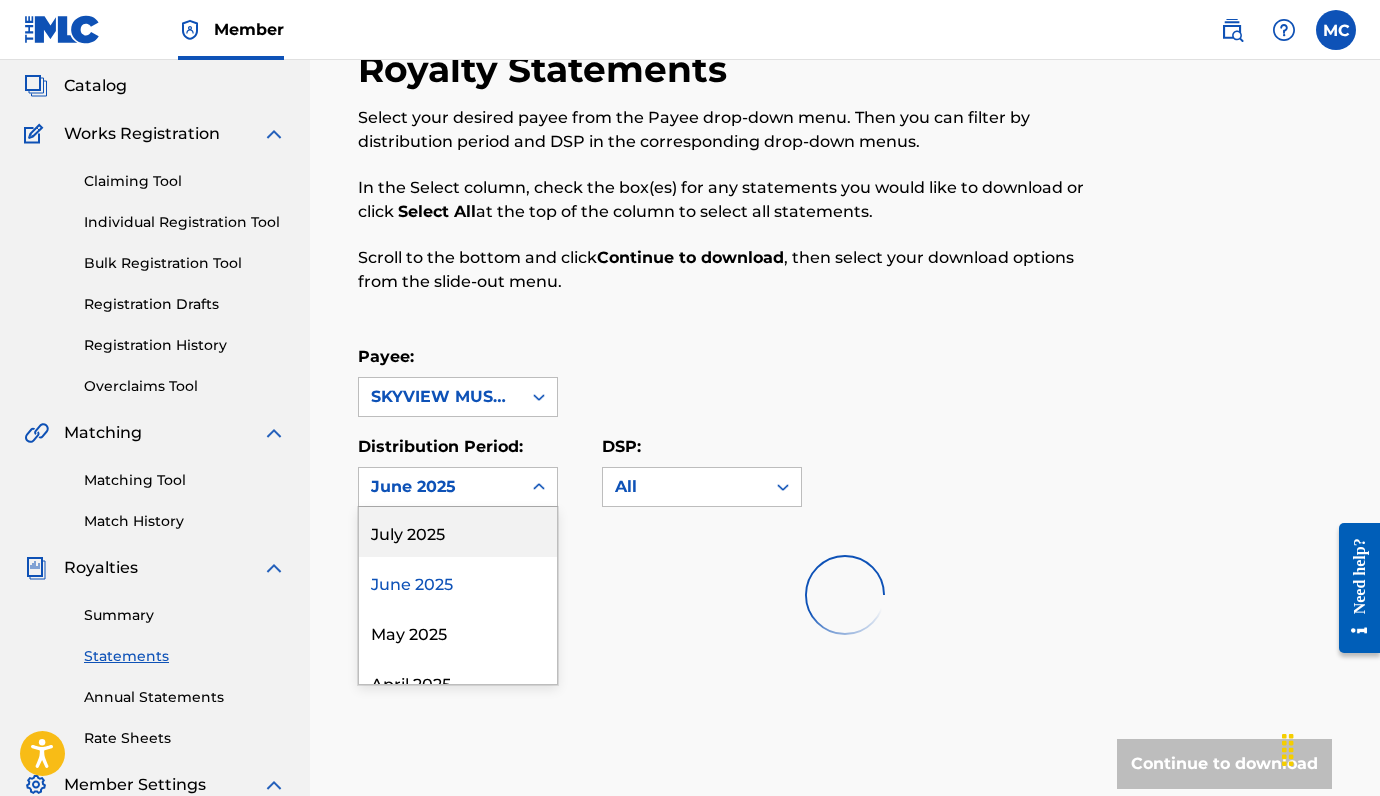 scroll, scrollTop: 124, scrollLeft: 0, axis: vertical 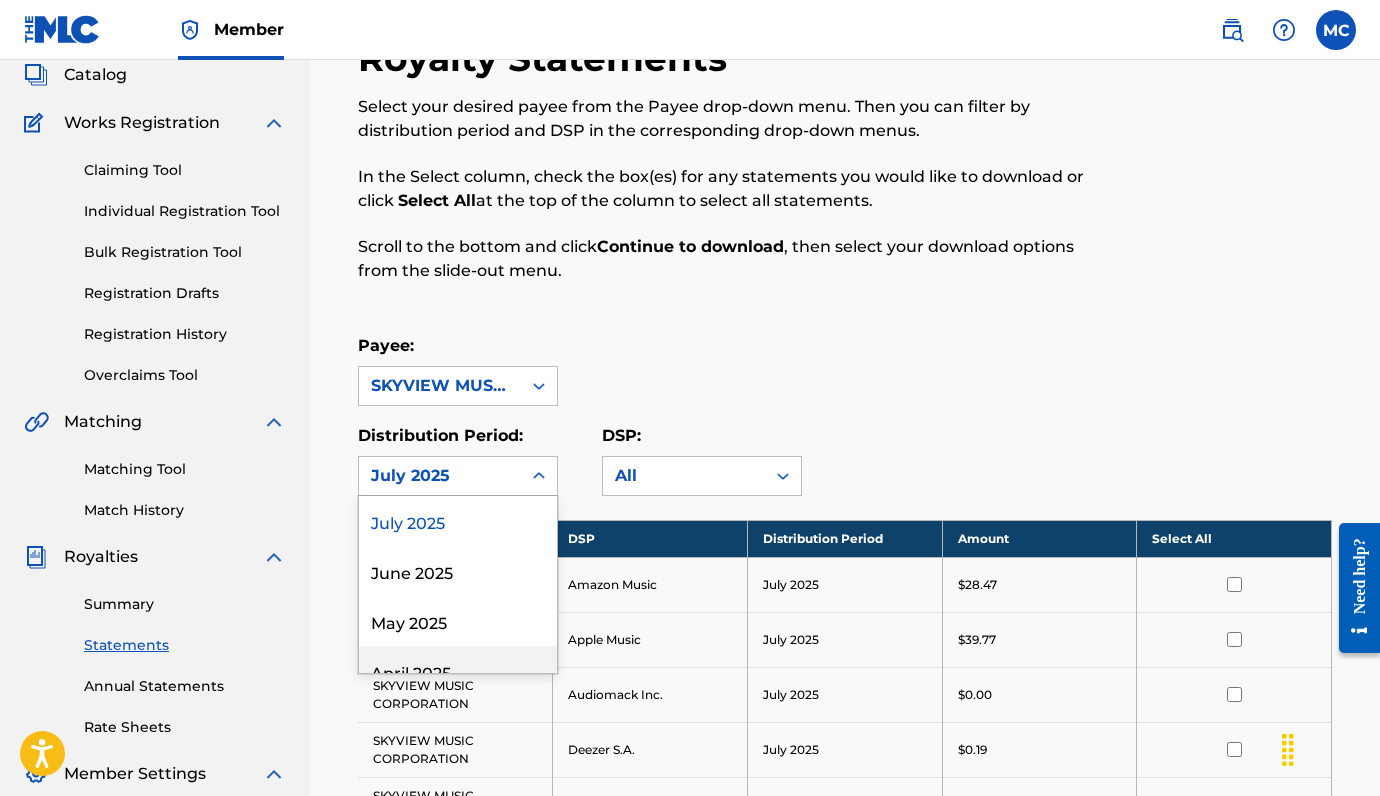 click on "April 2025" at bounding box center (458, 671) 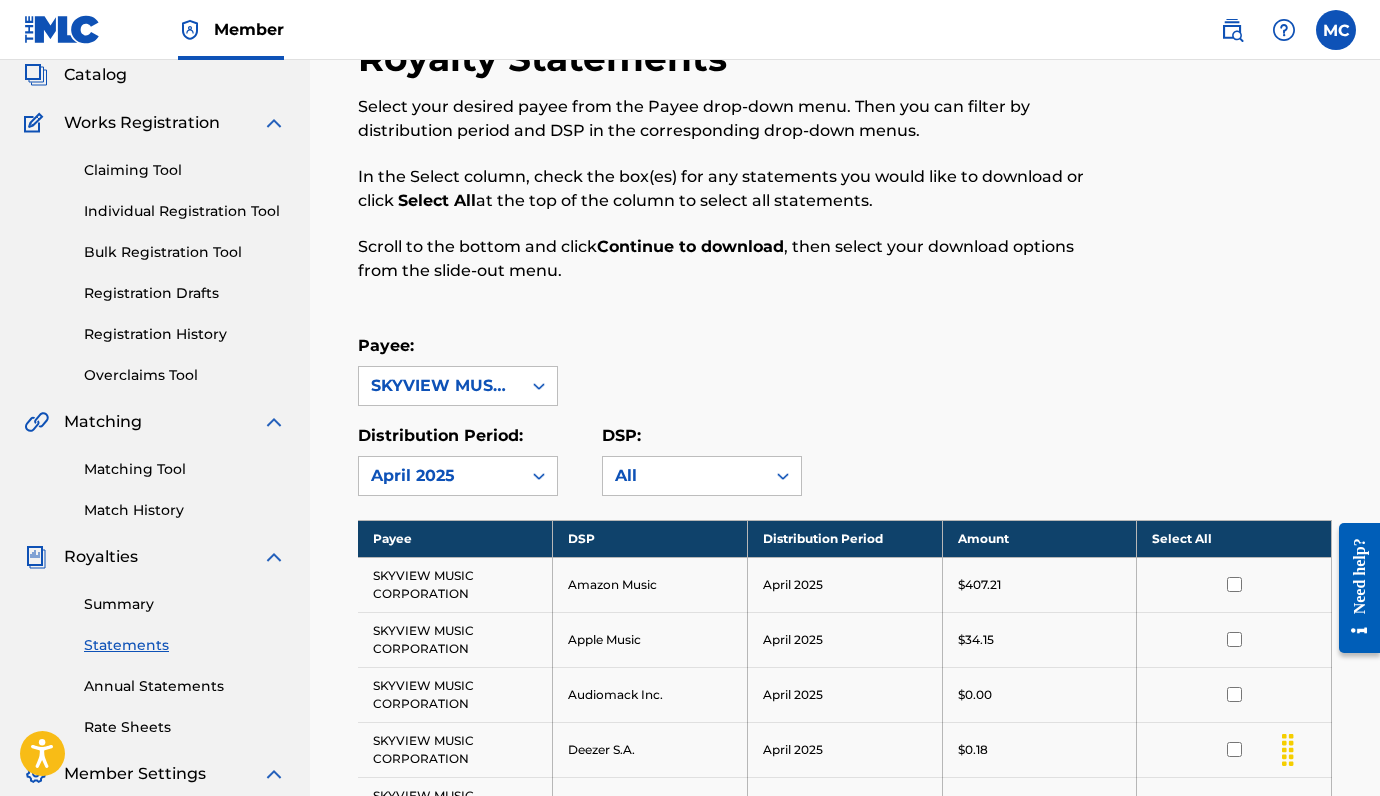 click on "Select All" at bounding box center [1234, 538] 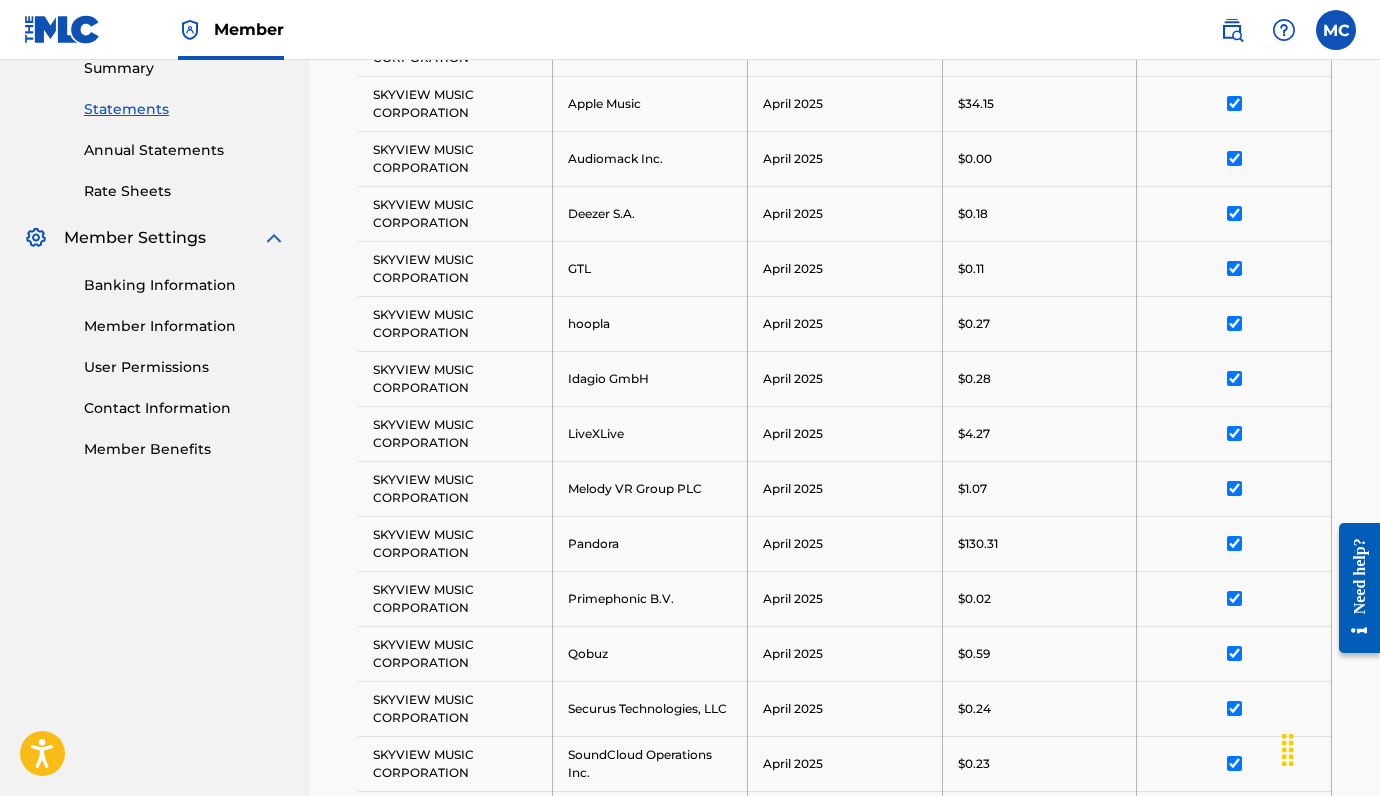 scroll, scrollTop: 1178, scrollLeft: 0, axis: vertical 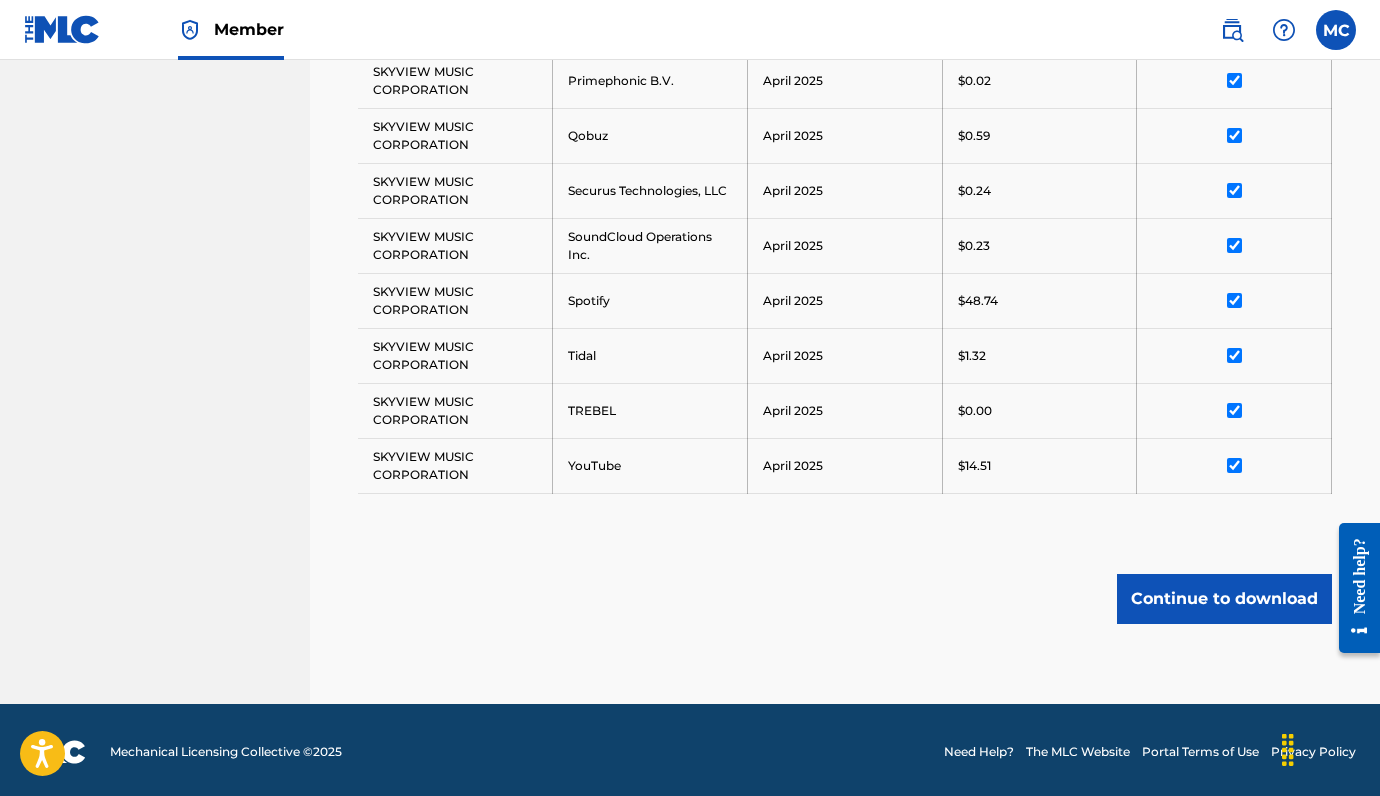 click on "Continue to download" at bounding box center (1224, 599) 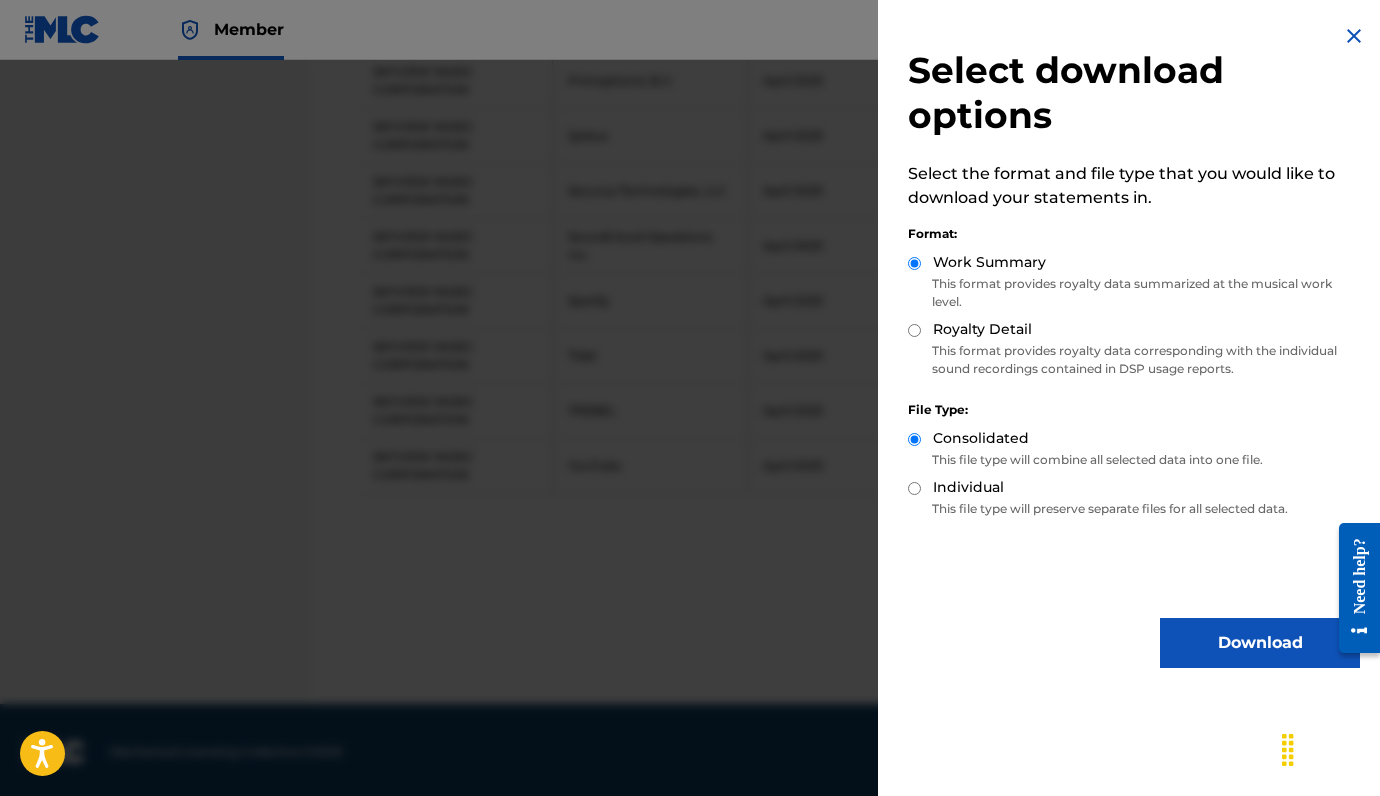 click on "Download" at bounding box center [1260, 643] 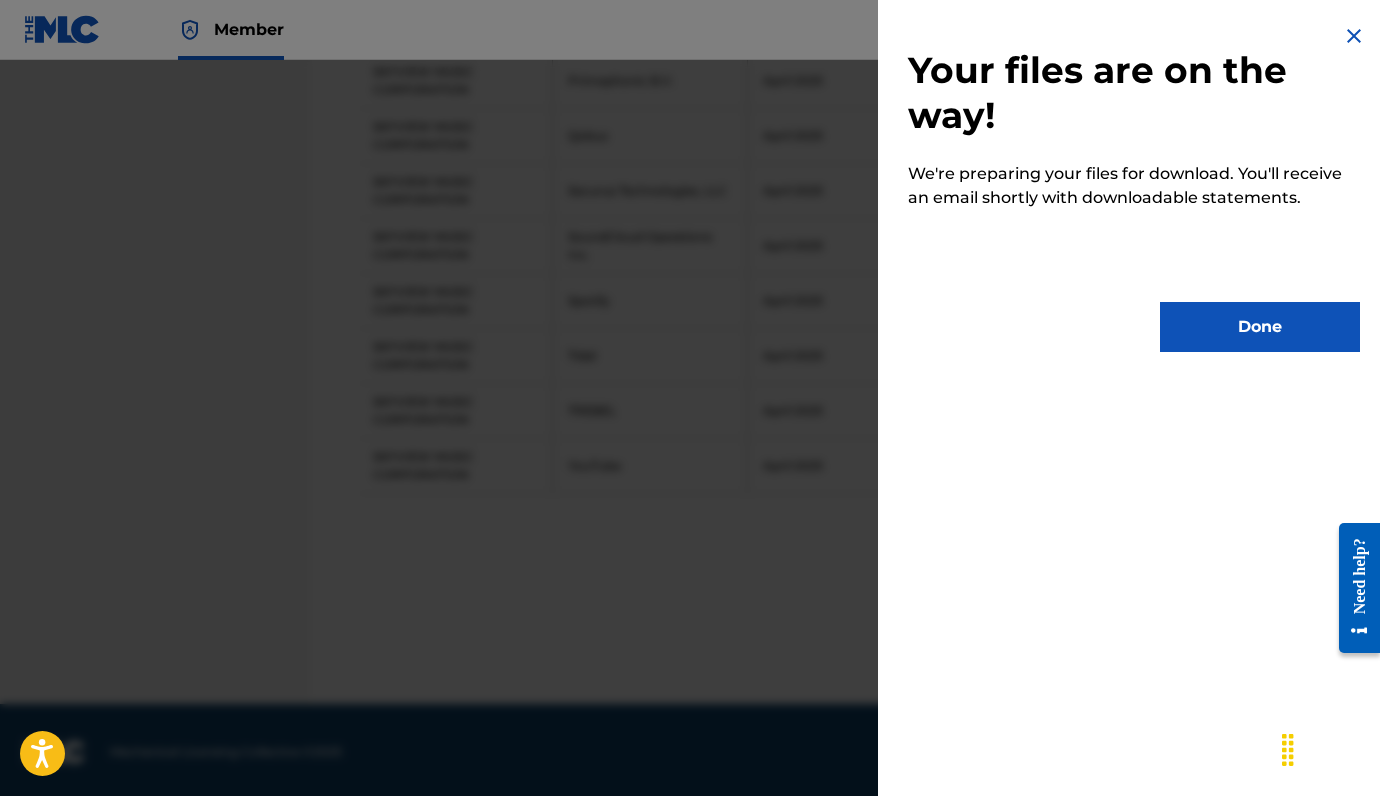 click on "Done" at bounding box center [1260, 327] 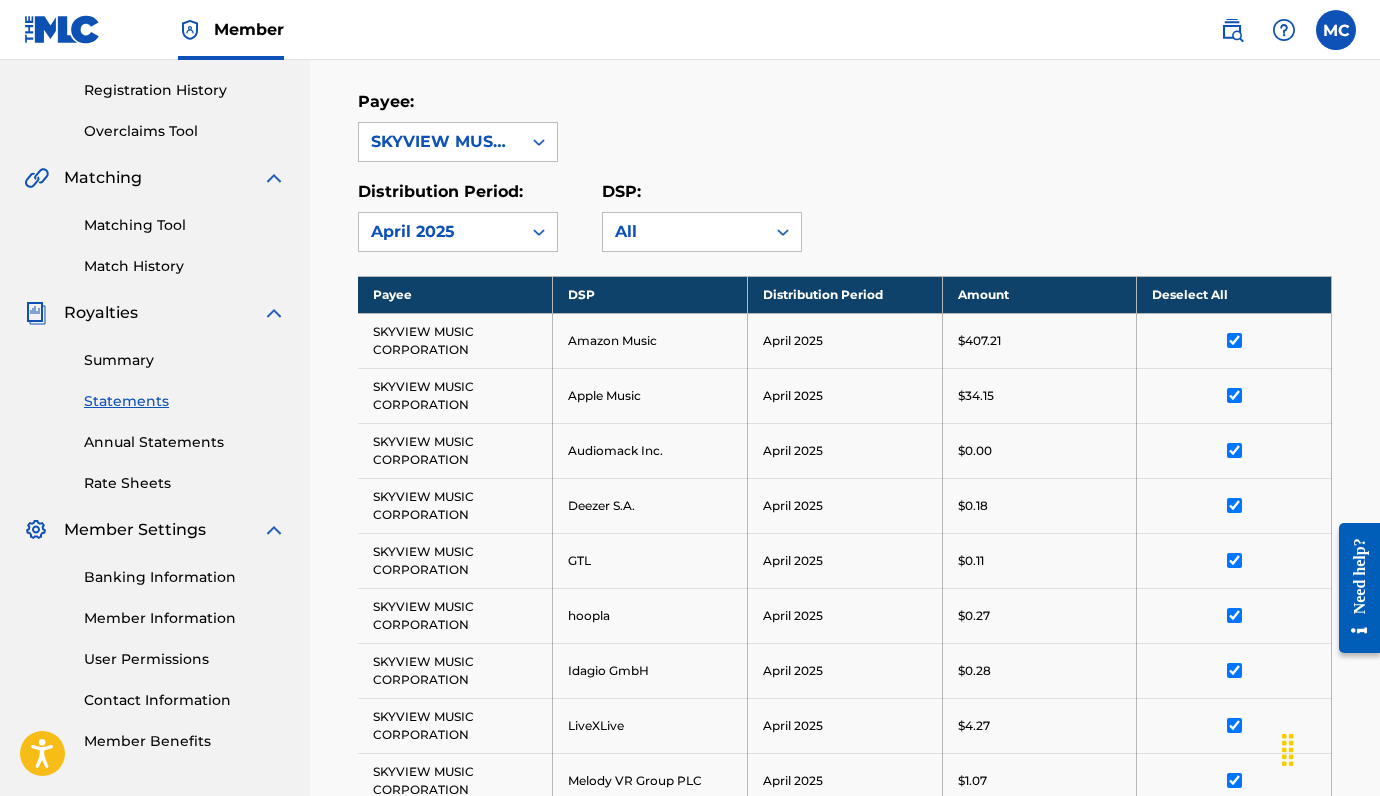 scroll, scrollTop: 0, scrollLeft: 0, axis: both 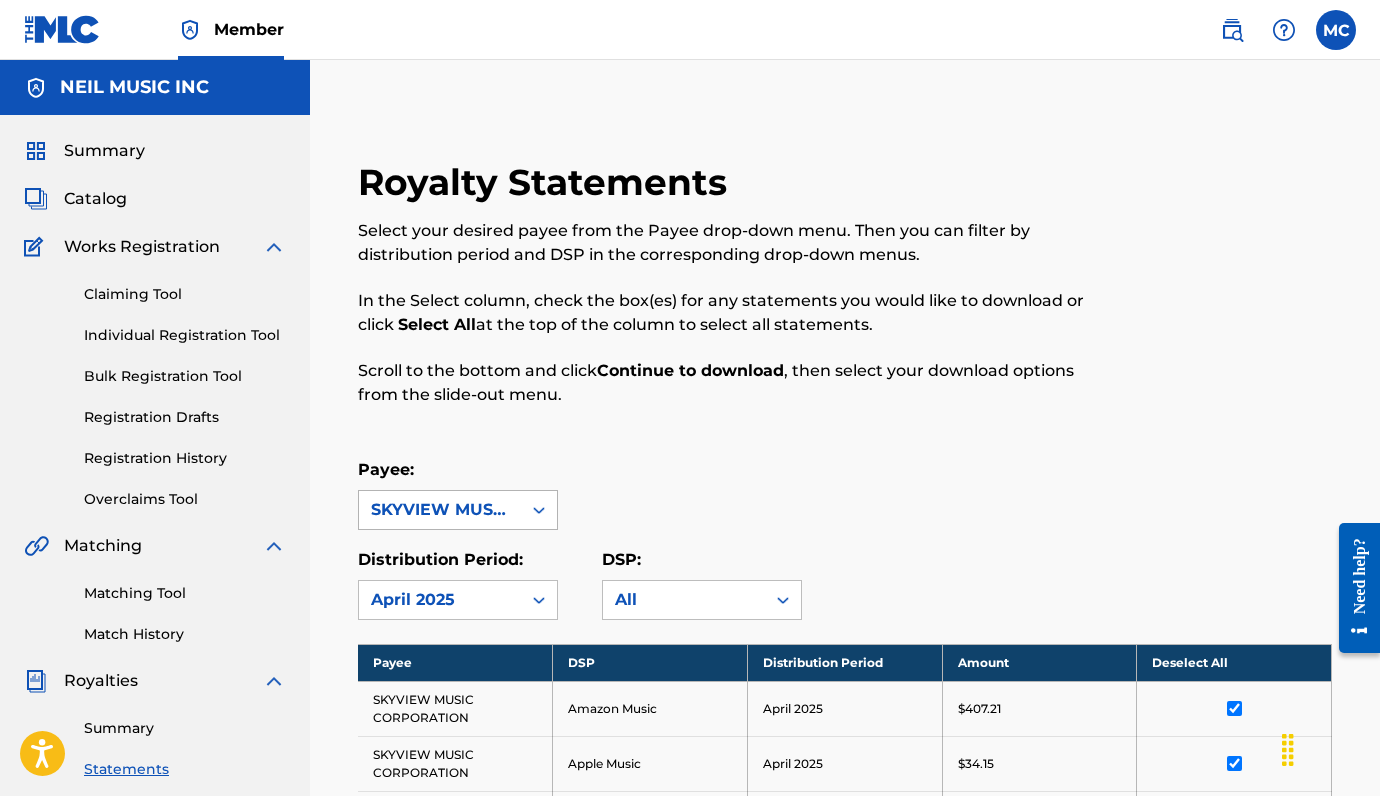 click on "SKYVIEW MUSIC CORPORATION" at bounding box center [440, 510] 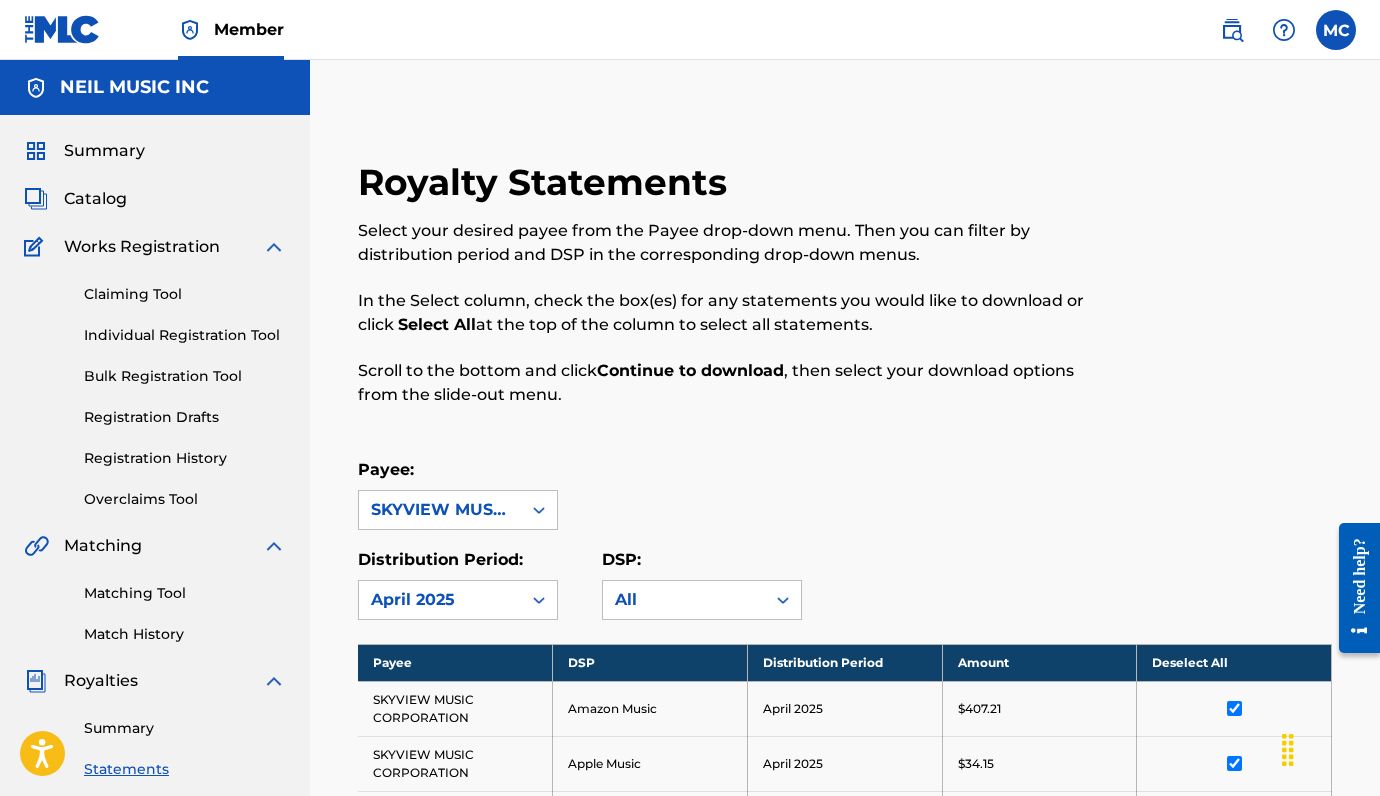 click on "Royalty Statements Select your desired payee from the Payee drop-down menu. Then you can filter by distribution period and DSP in the corresponding drop-down menus. In the Select column, check the box(es) for any statements you would like to download or click    Select All   at the top of the column to select all statements. Scroll to the bottom and click  Continue to download , then select your download options from the slide-out menu. Payee: [COMPANY] Distribution Period: [MONTH] [YEAR] DSP: All Payee DSP Distribution Period Amount Deselect All [COMPANY] Amazon Music [MONTH] [YEAR] $[PRICE] [COMPANY] Apple Music [MONTH] [YEAR] $[PRICE] [COMPANY] Audiomack Inc. [MONTH] [YEAR] $[PRICE] [COMPANY] Deezer S.A. [MONTH] [YEAR] $[PRICE] [COMPANY] GTL  [MONTH] [YEAR] $[PRICE] [COMPANY] hoopla [MONTH] [YEAR] $[PRICE] [COMPANY] Idagio GmbH [MONTH] [YEAR] $[PRICE] [COMPANY] LiveXLive [MONTH] [YEAR] $[PRICE]" at bounding box center (845, 1021) 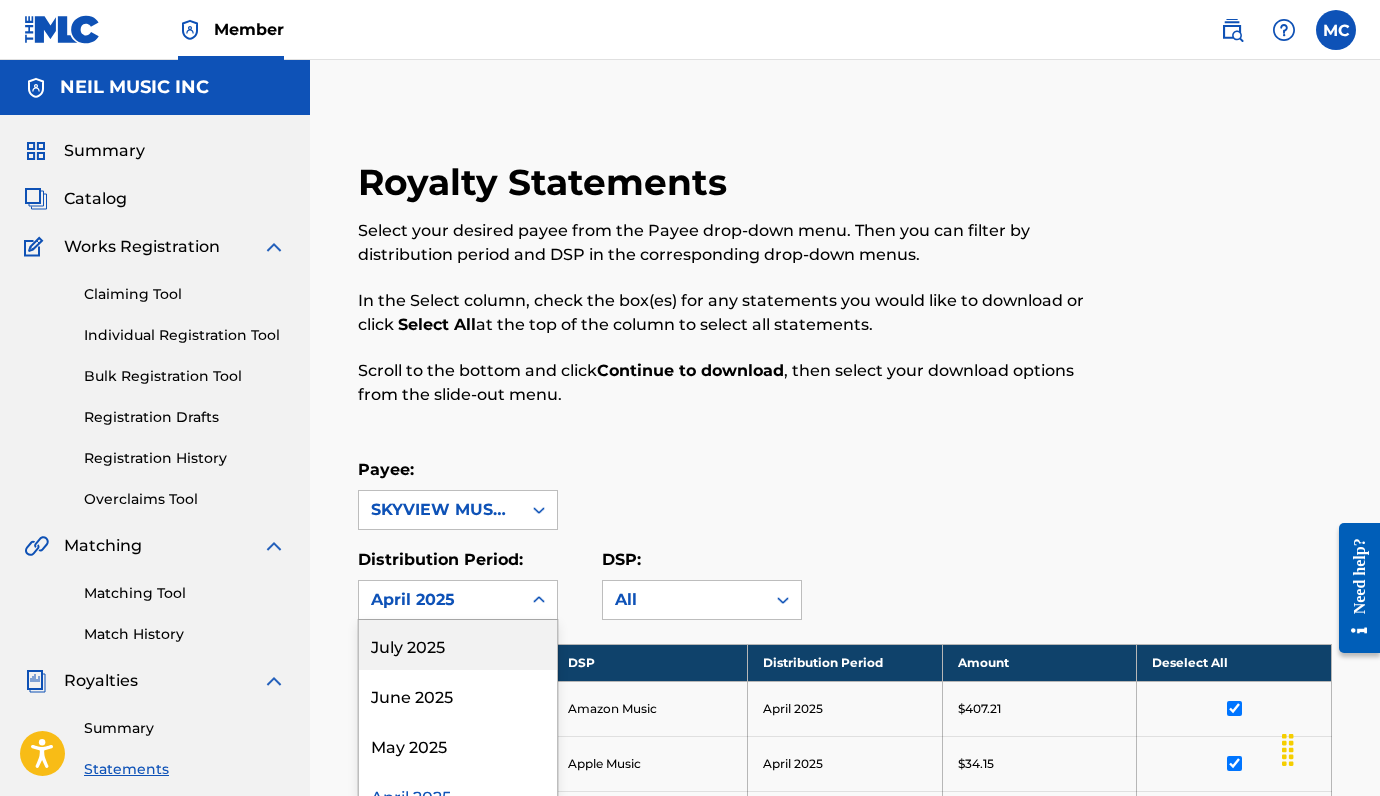 scroll, scrollTop: 124, scrollLeft: 0, axis: vertical 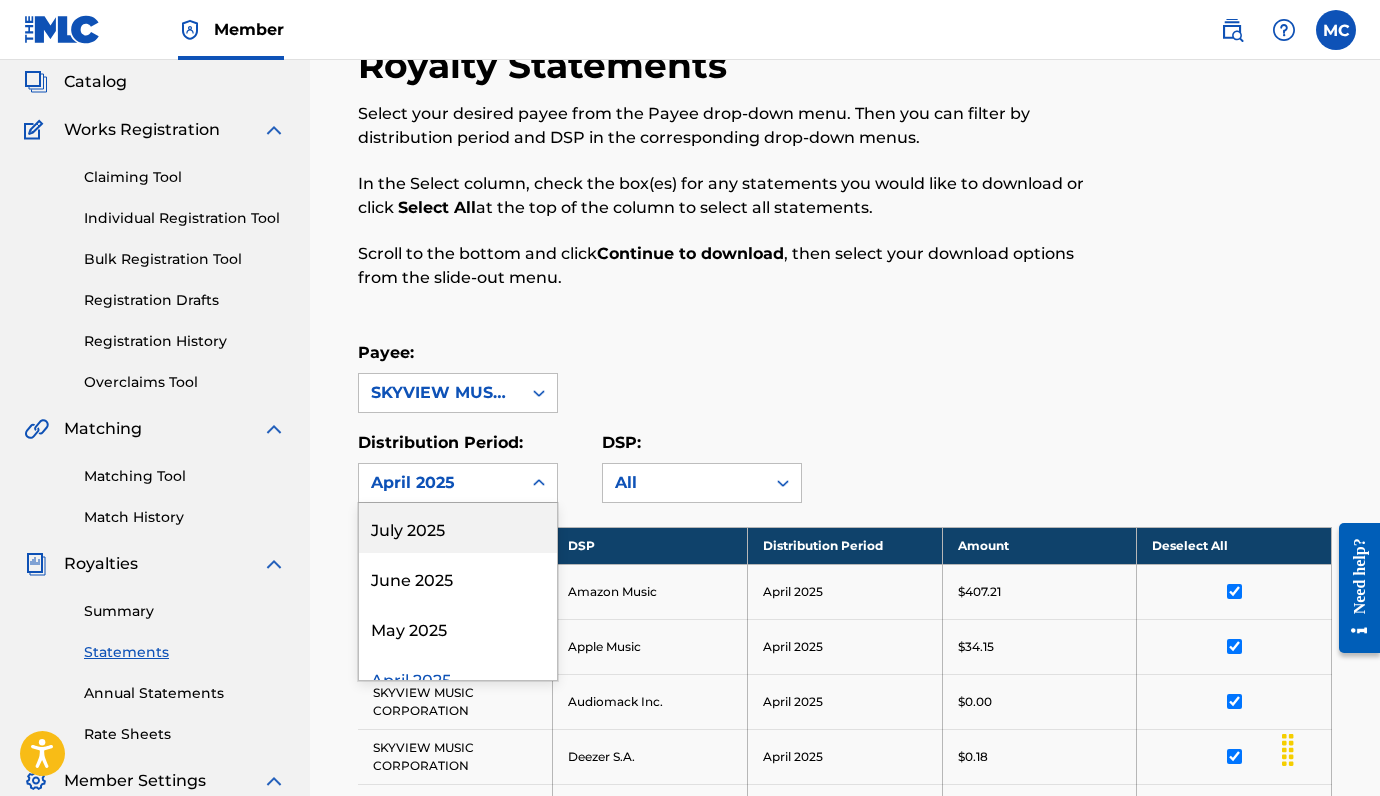 click on "52 results available. Use Up and Down to choose options, press Enter to select the currently focused option, press Escape to exit the menu, press Tab to select the option and exit the menu. April 2025 July 2025 June 2025 May 2025 April 2025 March 2025 February 2025 January 2025 December 2024 November 2024 October 2024 September 2024 August 2024 July 2024 June 2024 May 2024 April 2024 March 2024 February 2024 January 2024 December 2023 November 2023 October 2023 September 2023 August 2023 July 2023 June 2023 May 2023 April 2023 March 2023 February 2023 January 2023 December 2022 November 2022 October 2022 September 2022 August 2022 July 2022 June 2022 May 2022 April 2022 March 2022 February 2022 January 2022 December 2021 November 2021 October 2021 September 2021 August 2021 July 2021 June 2021 May 2021 April 2021" at bounding box center [458, 483] 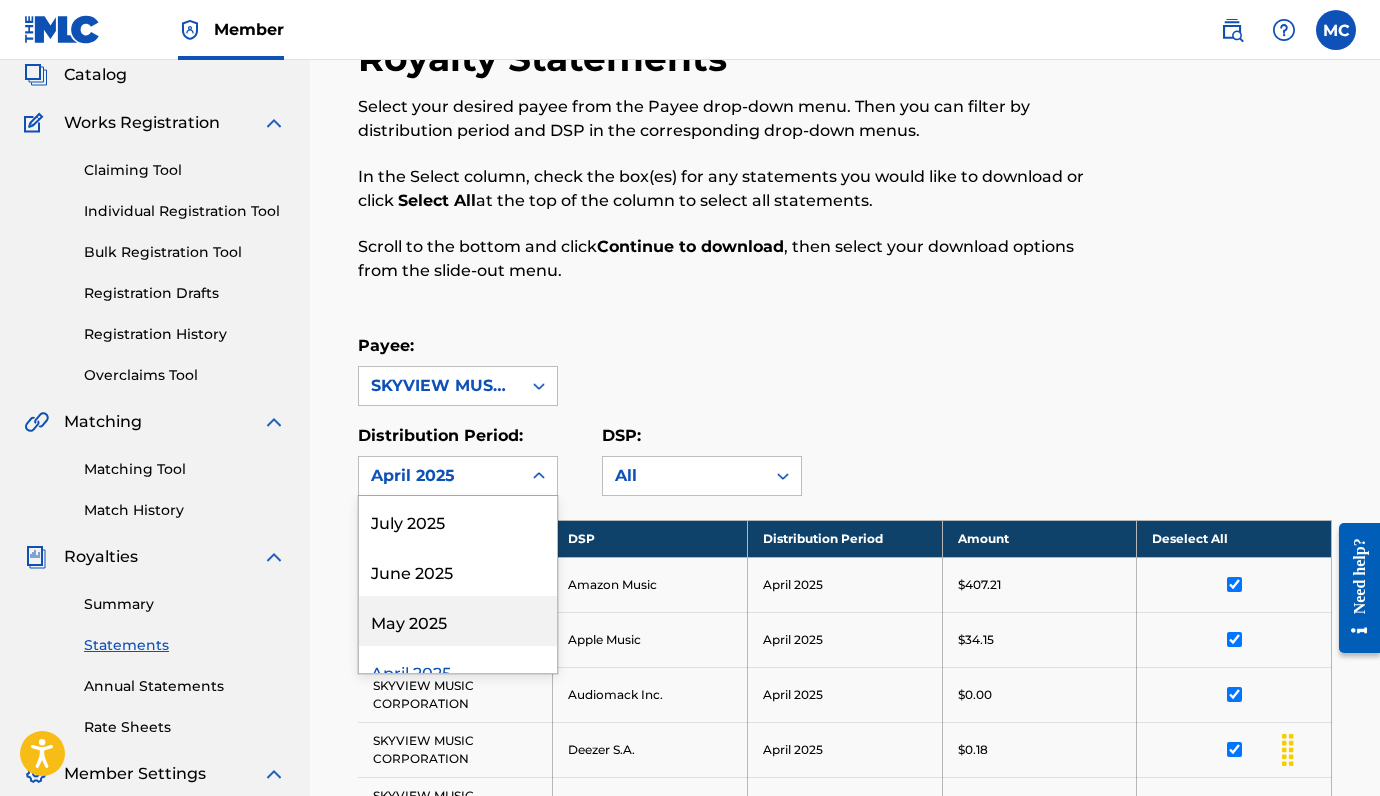 click on "May 2025" at bounding box center [458, 621] 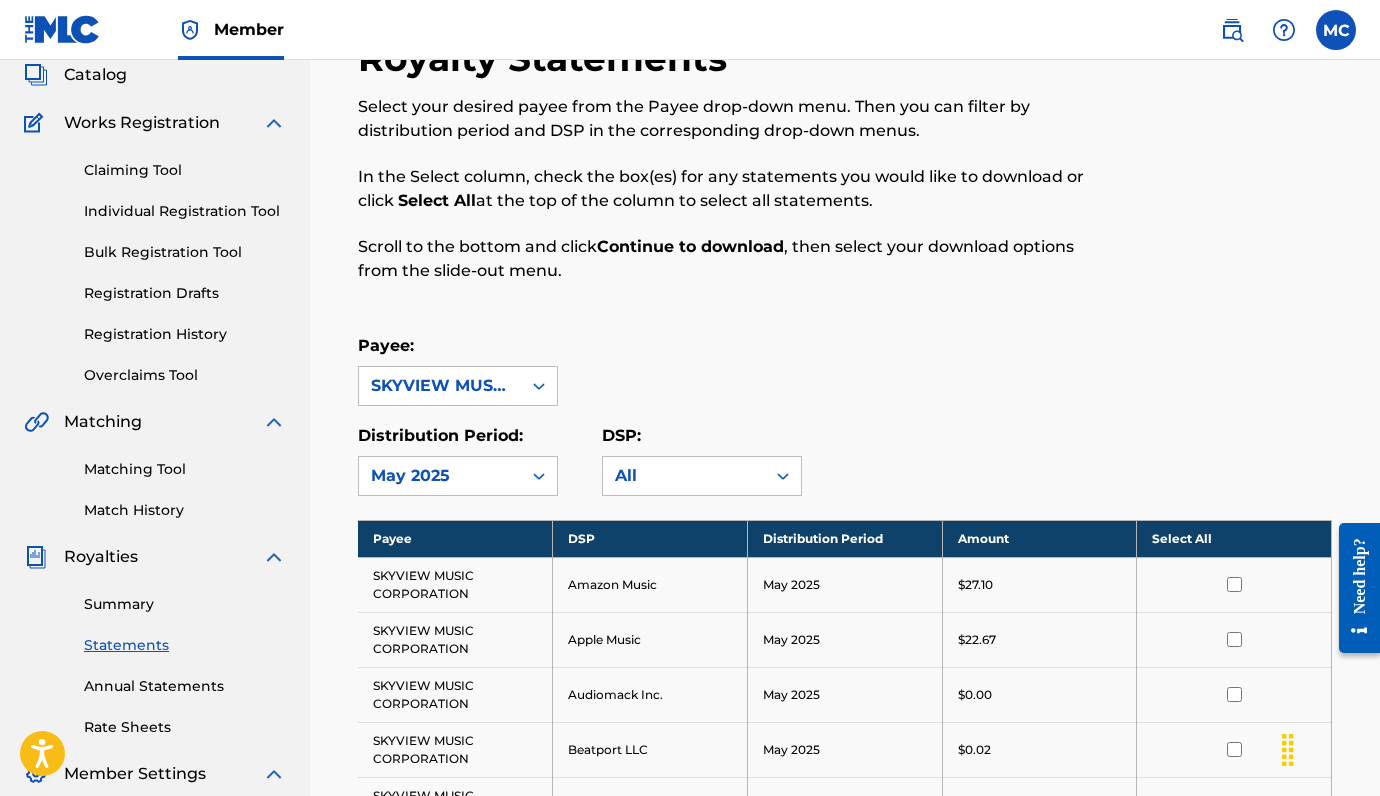 click on "Select All" at bounding box center (1234, 538) 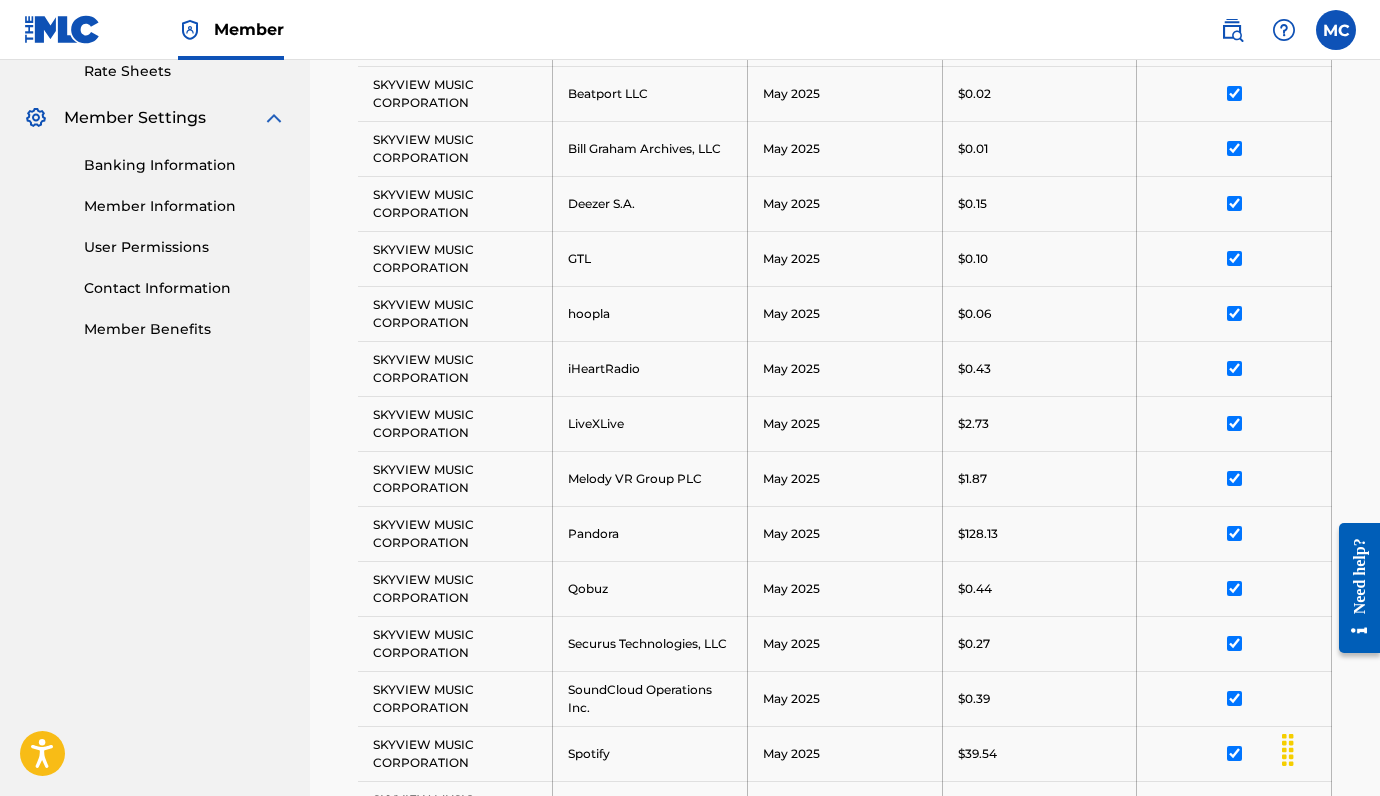 scroll, scrollTop: 1233, scrollLeft: 0, axis: vertical 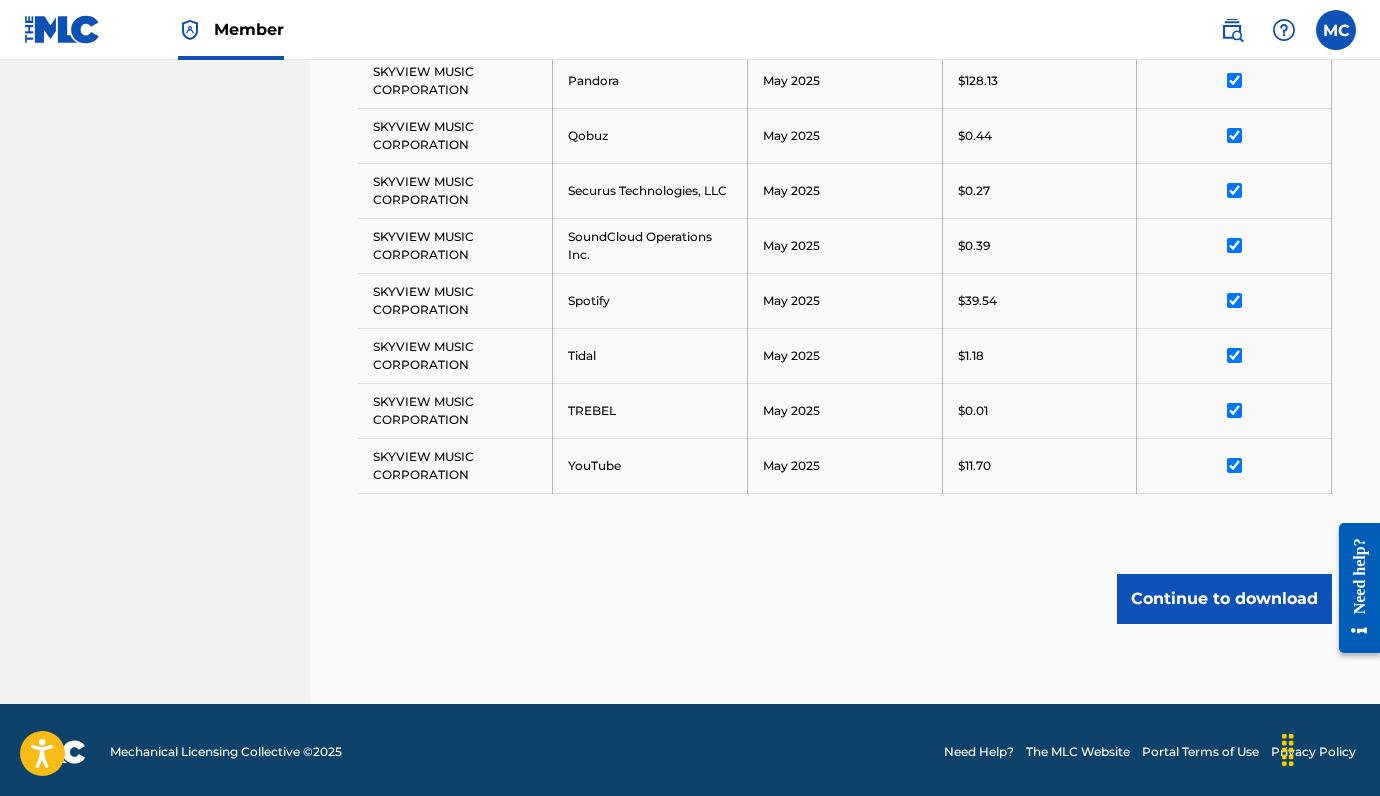 click on "Continue to download" at bounding box center (1224, 599) 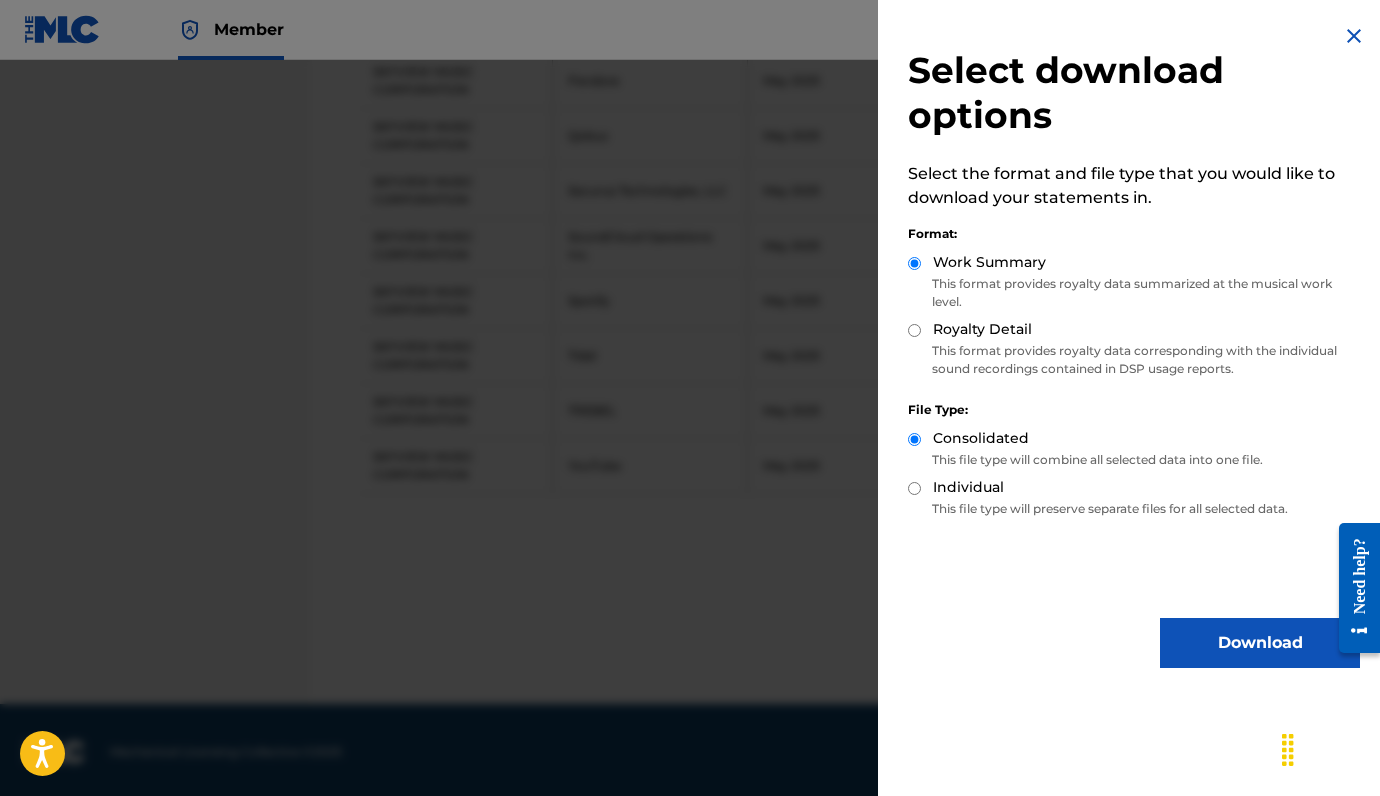click on "Download" at bounding box center (1260, 643) 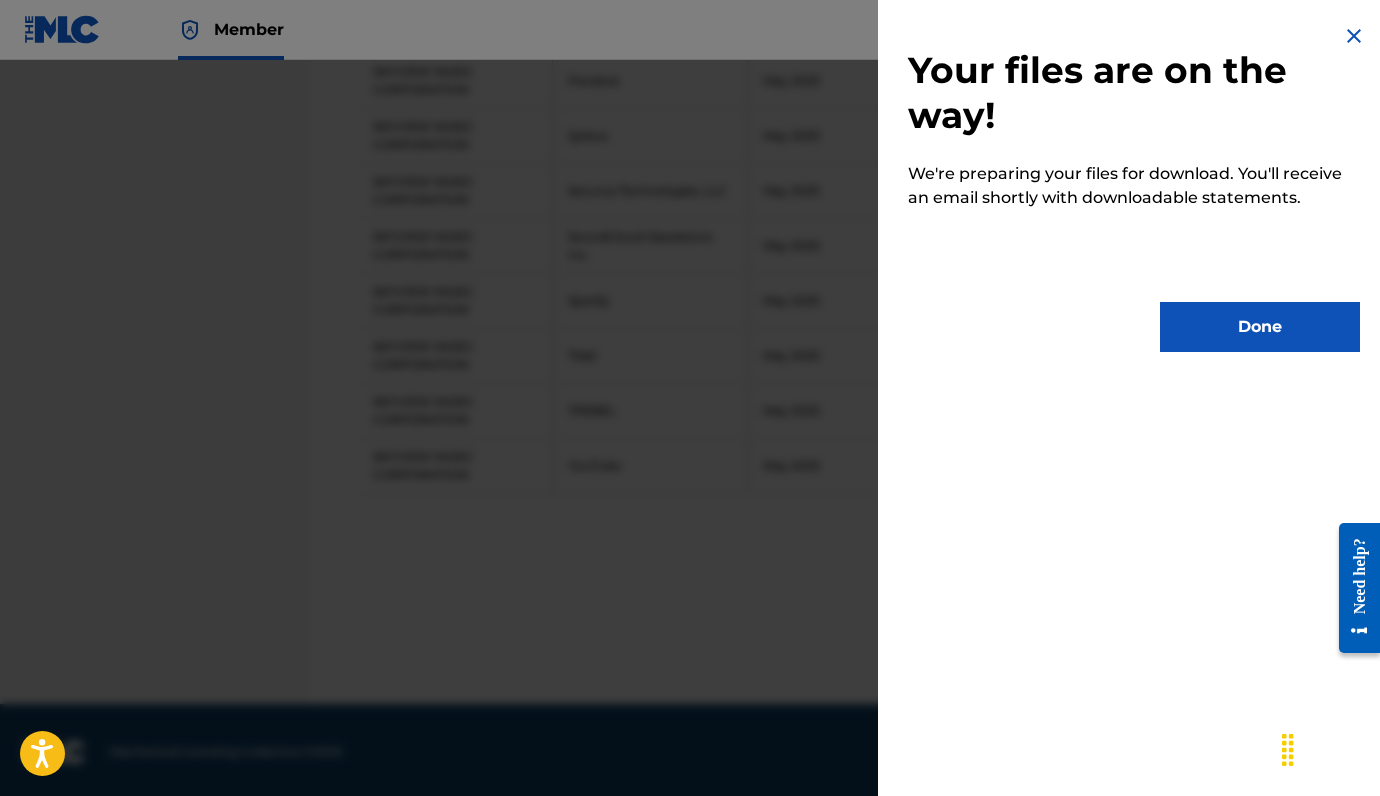 click on "Done" at bounding box center [1260, 327] 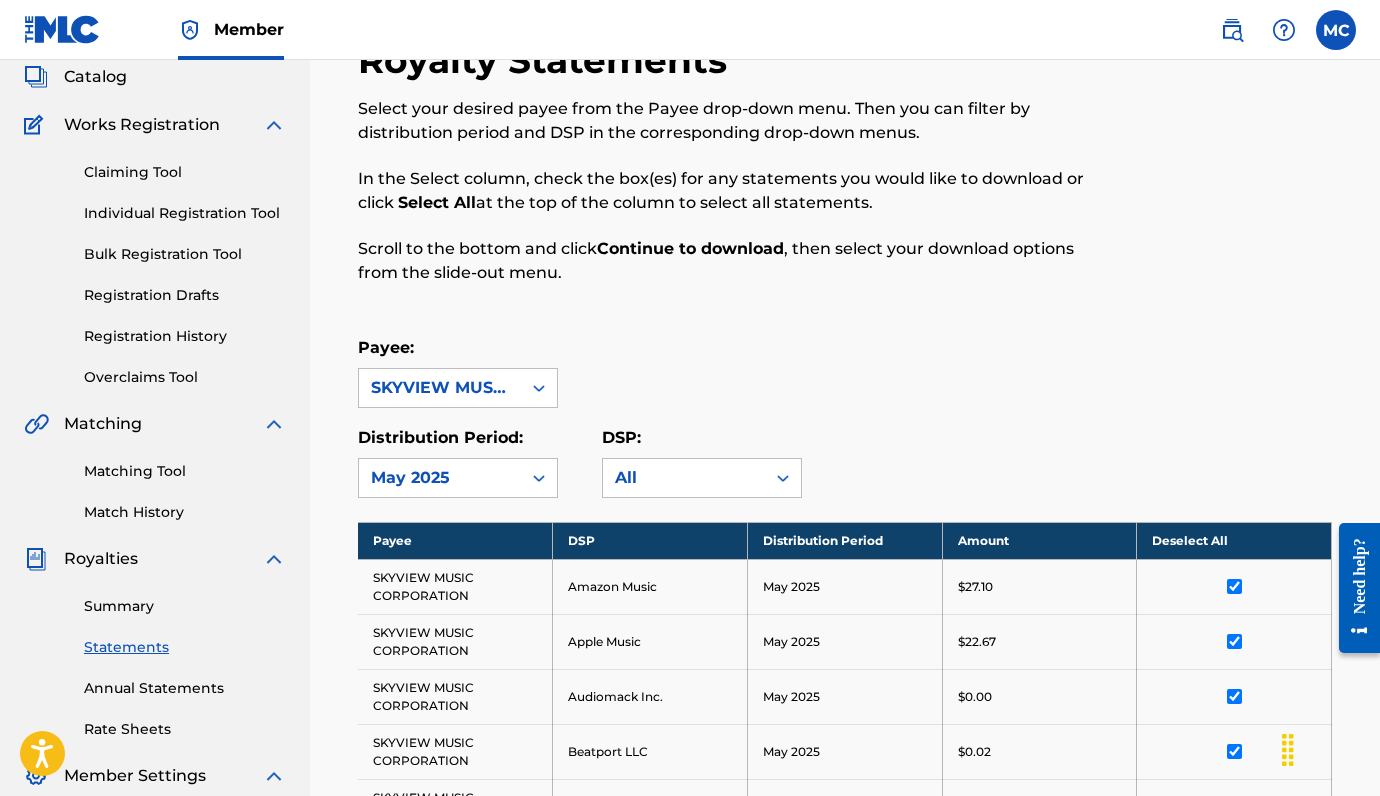 scroll, scrollTop: 0, scrollLeft: 0, axis: both 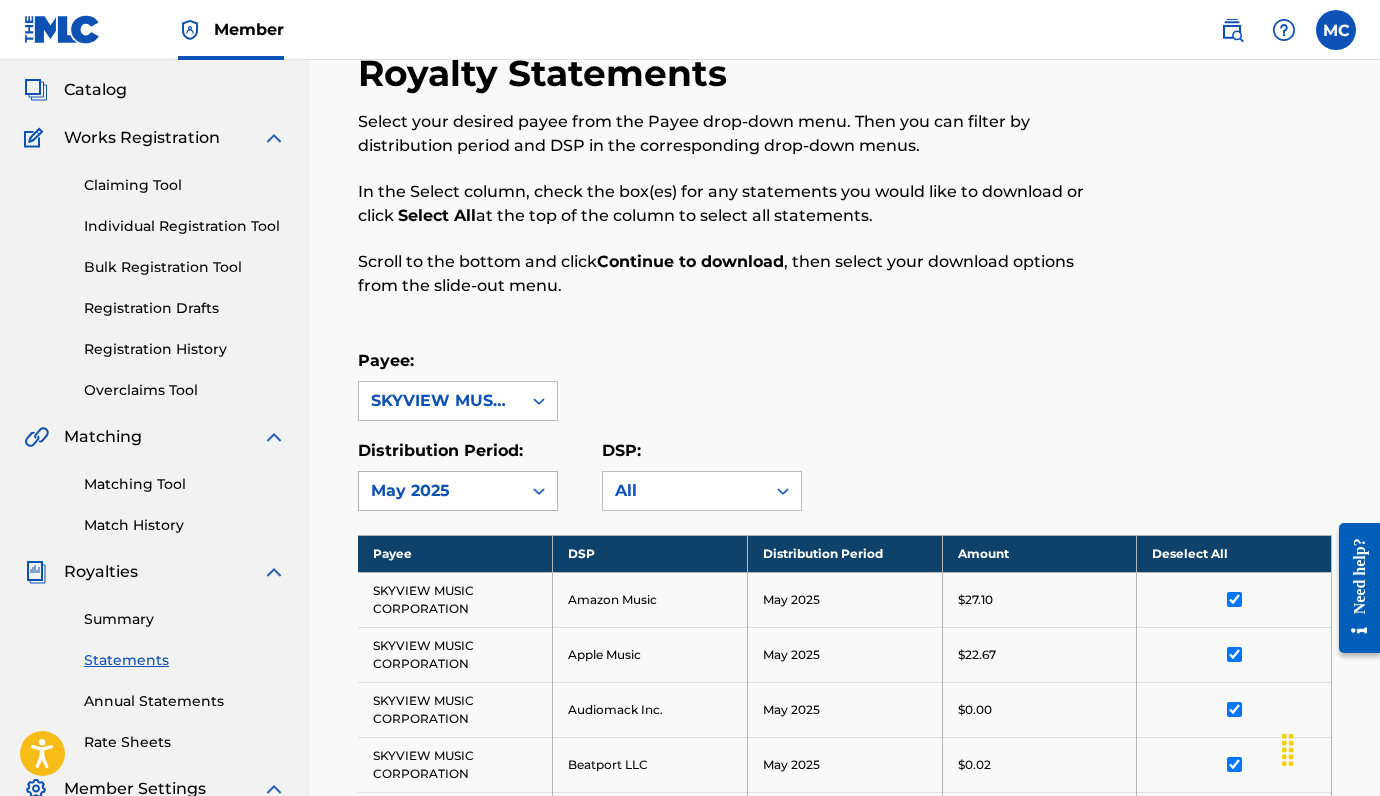 click on "May 2025" at bounding box center (458, 491) 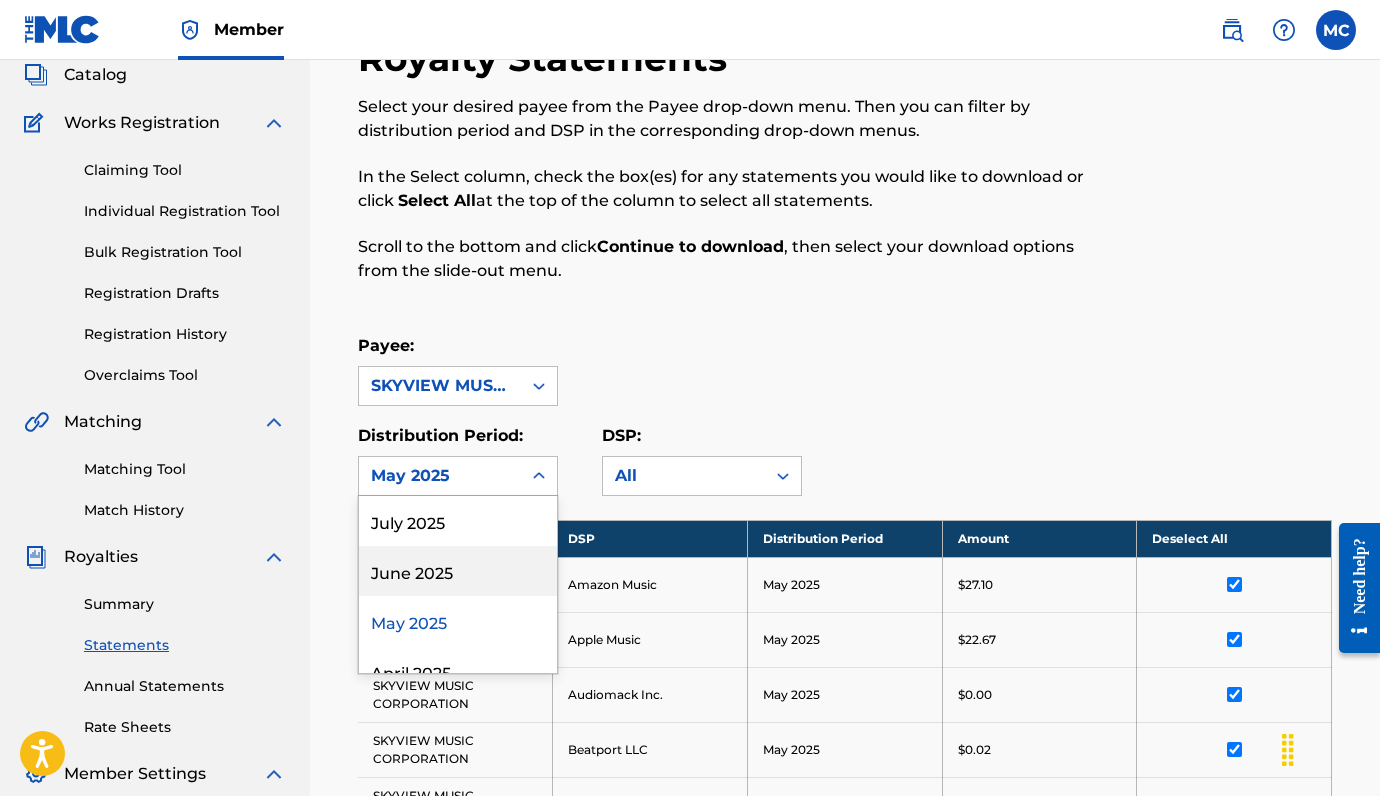 click on "June 2025" at bounding box center [458, 571] 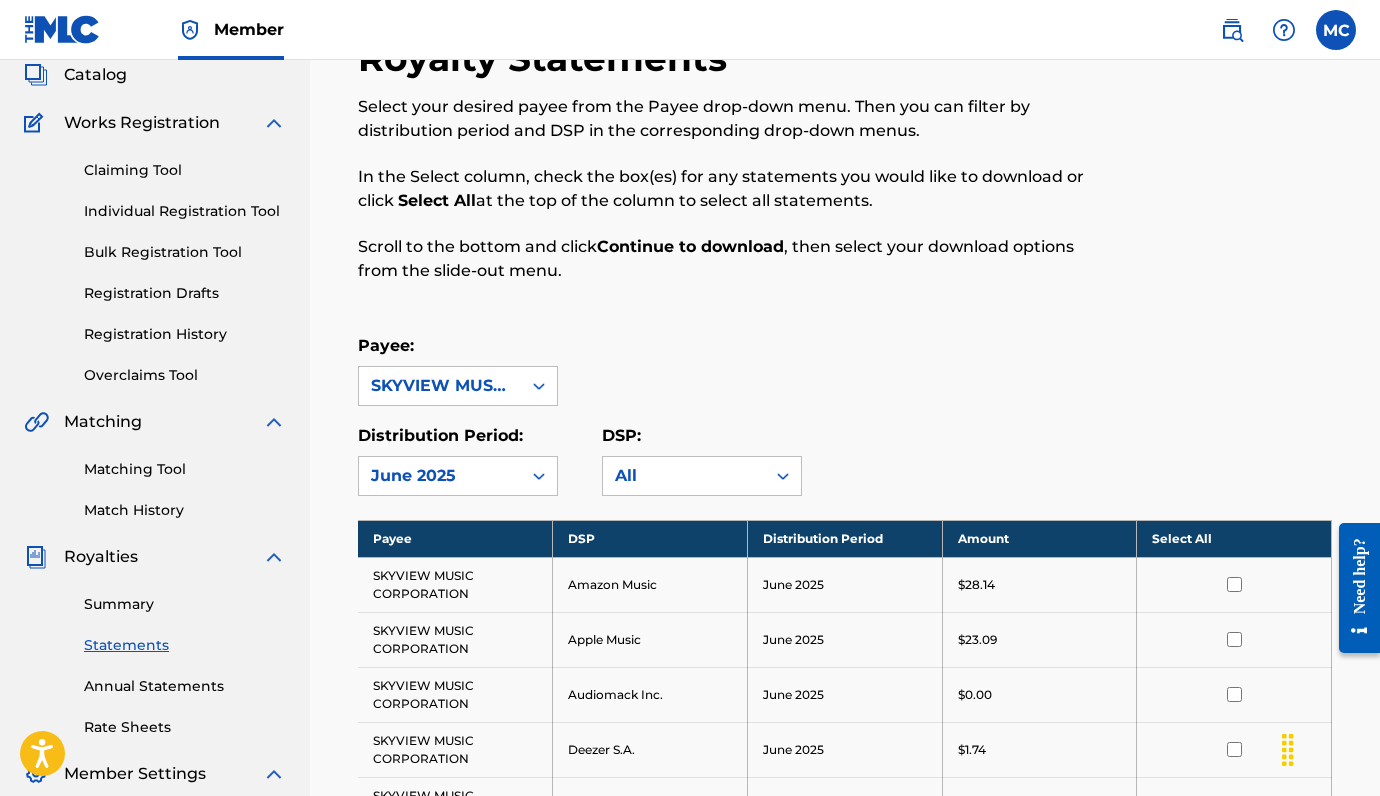click on "Select All" at bounding box center [1234, 538] 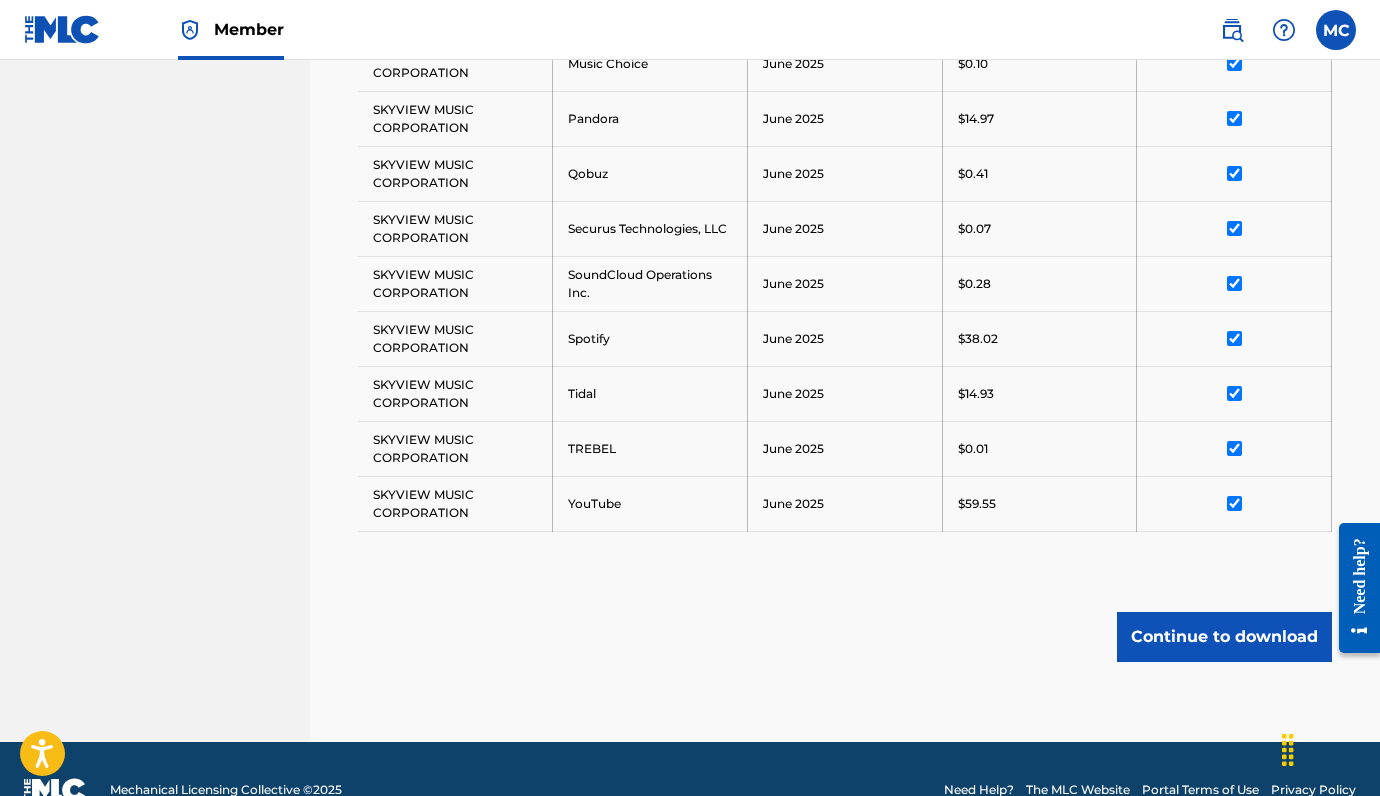scroll, scrollTop: 1233, scrollLeft: 0, axis: vertical 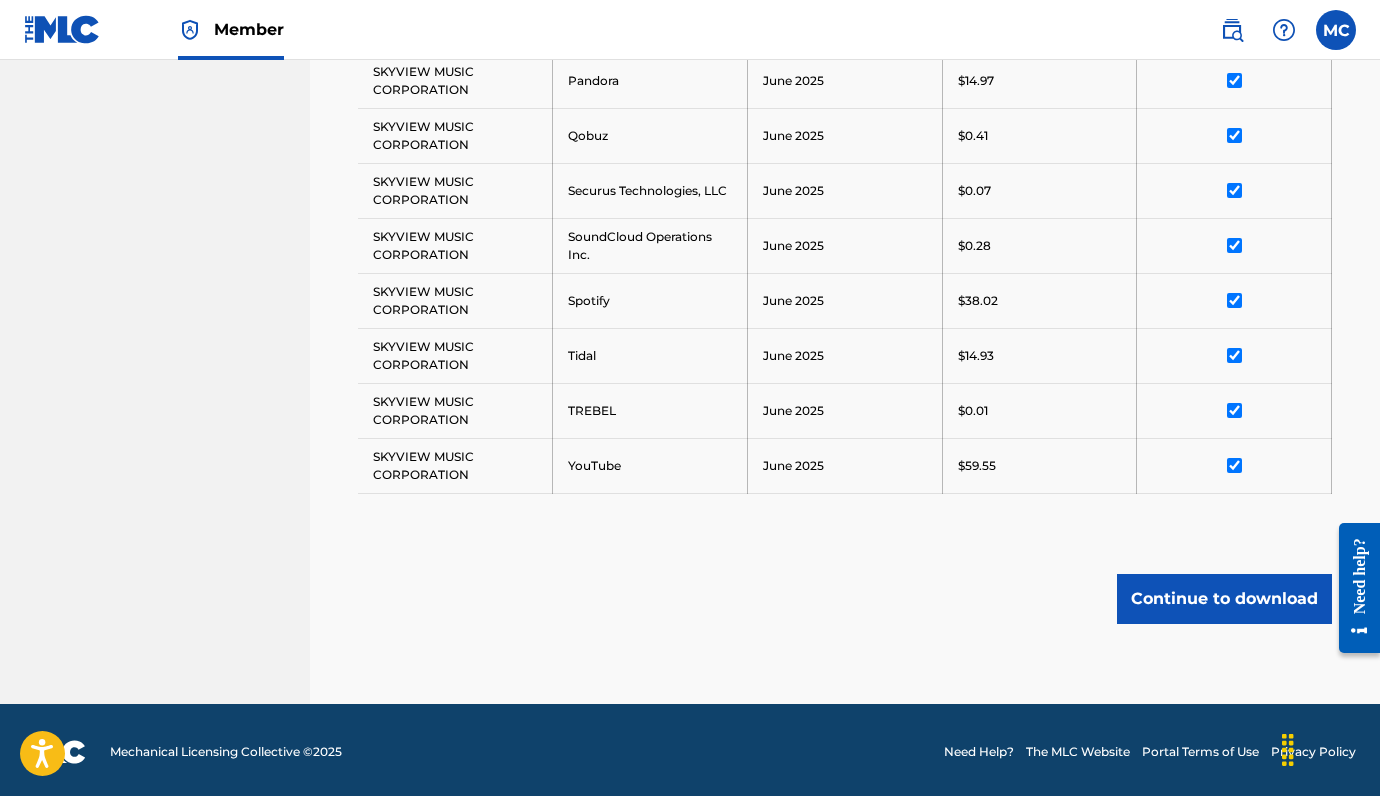 click on "Continue to download" at bounding box center (1224, 599) 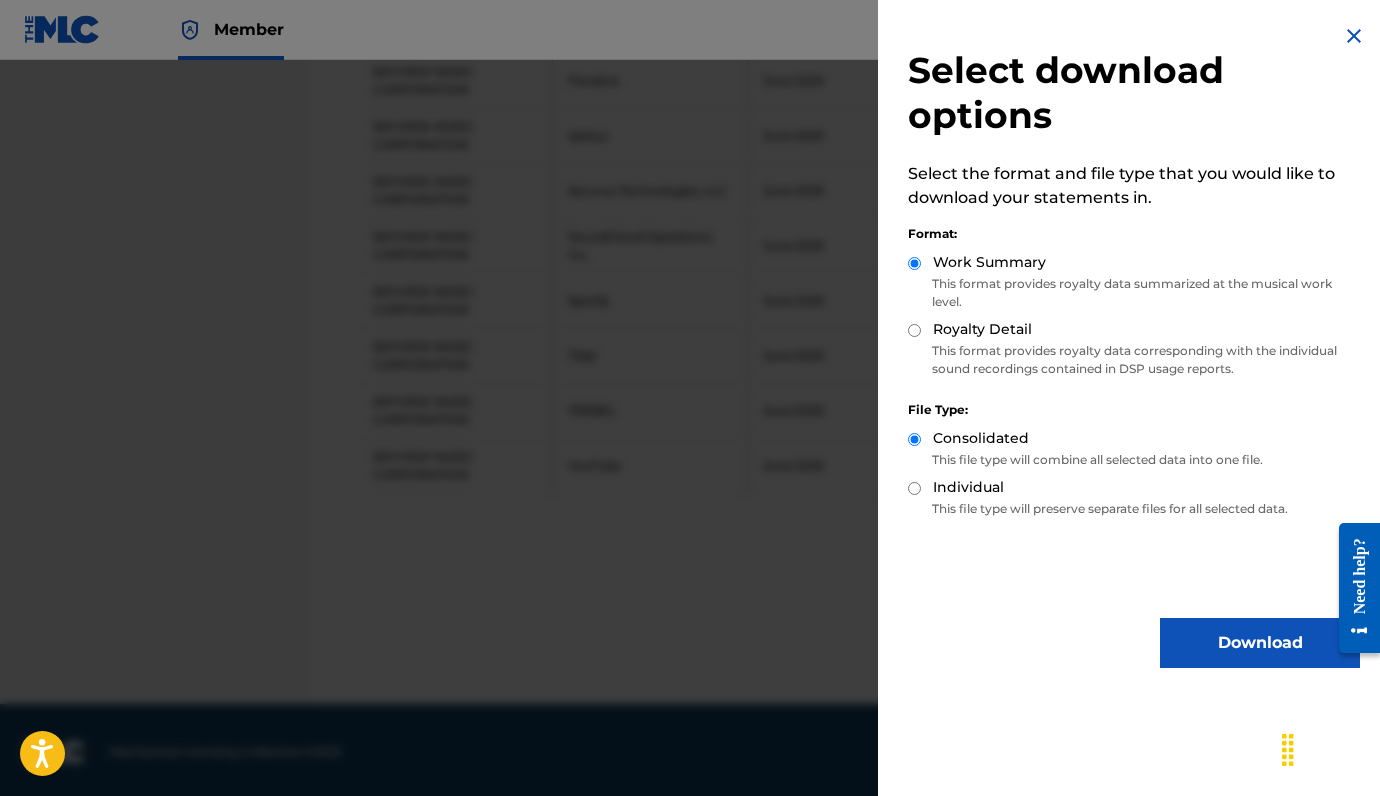 click on "Download" at bounding box center (1260, 643) 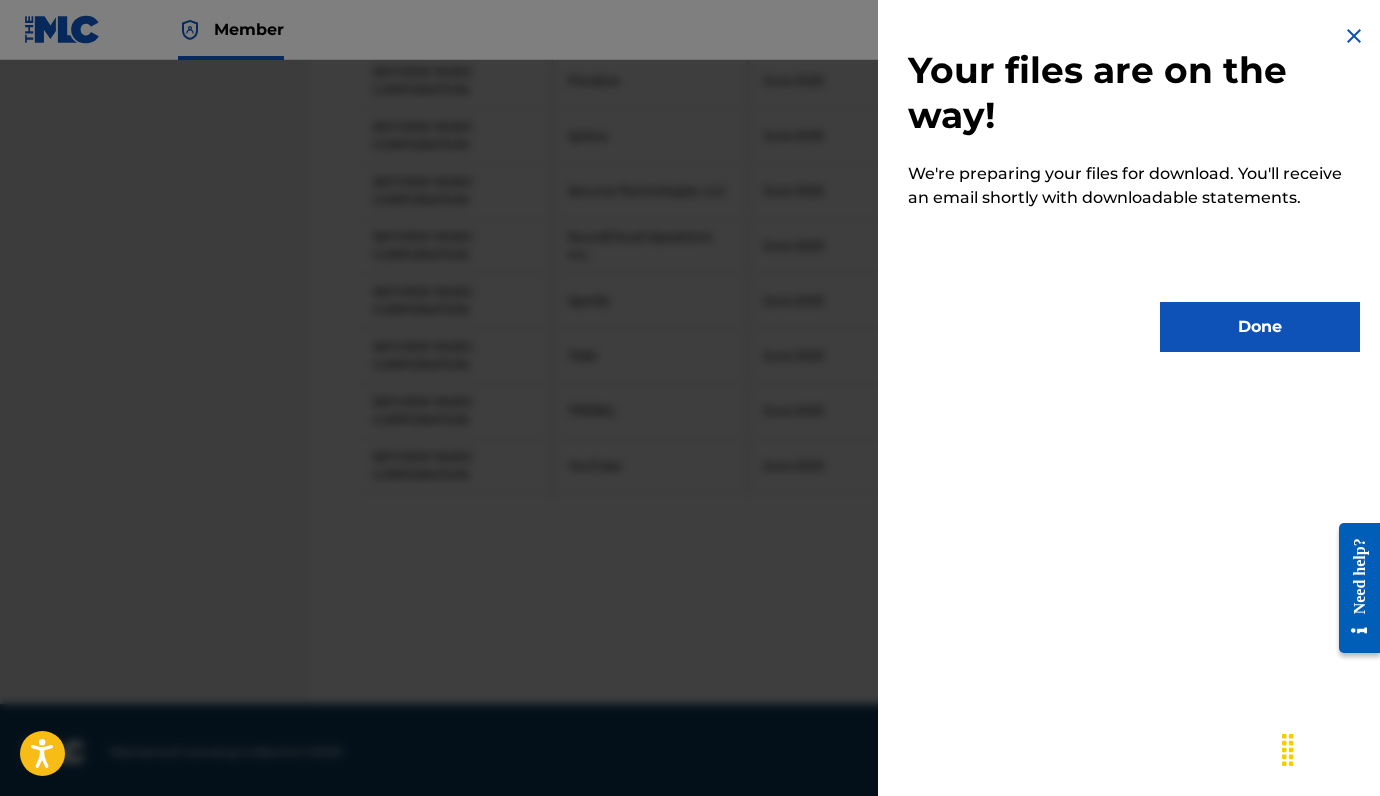 click on "Done" at bounding box center (1260, 327) 